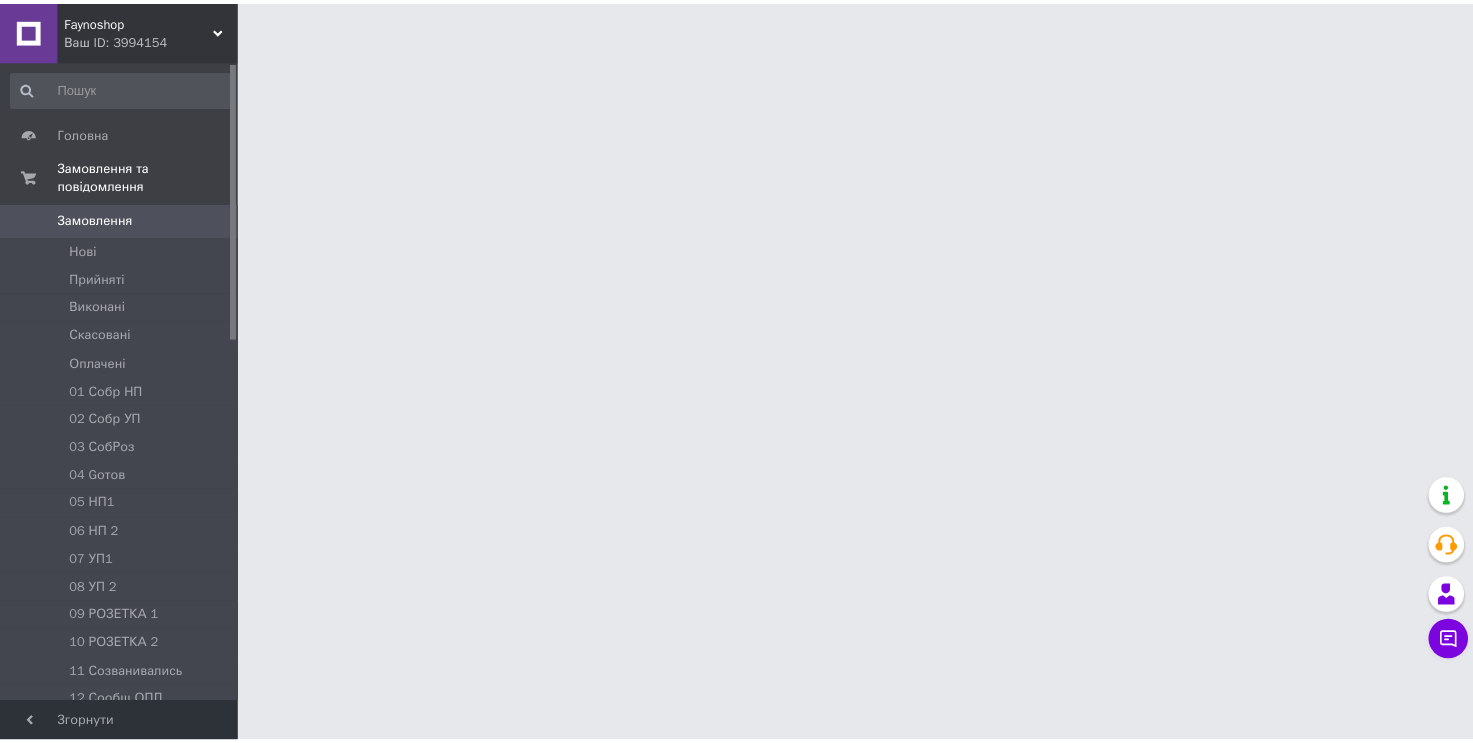 scroll, scrollTop: 0, scrollLeft: 0, axis: both 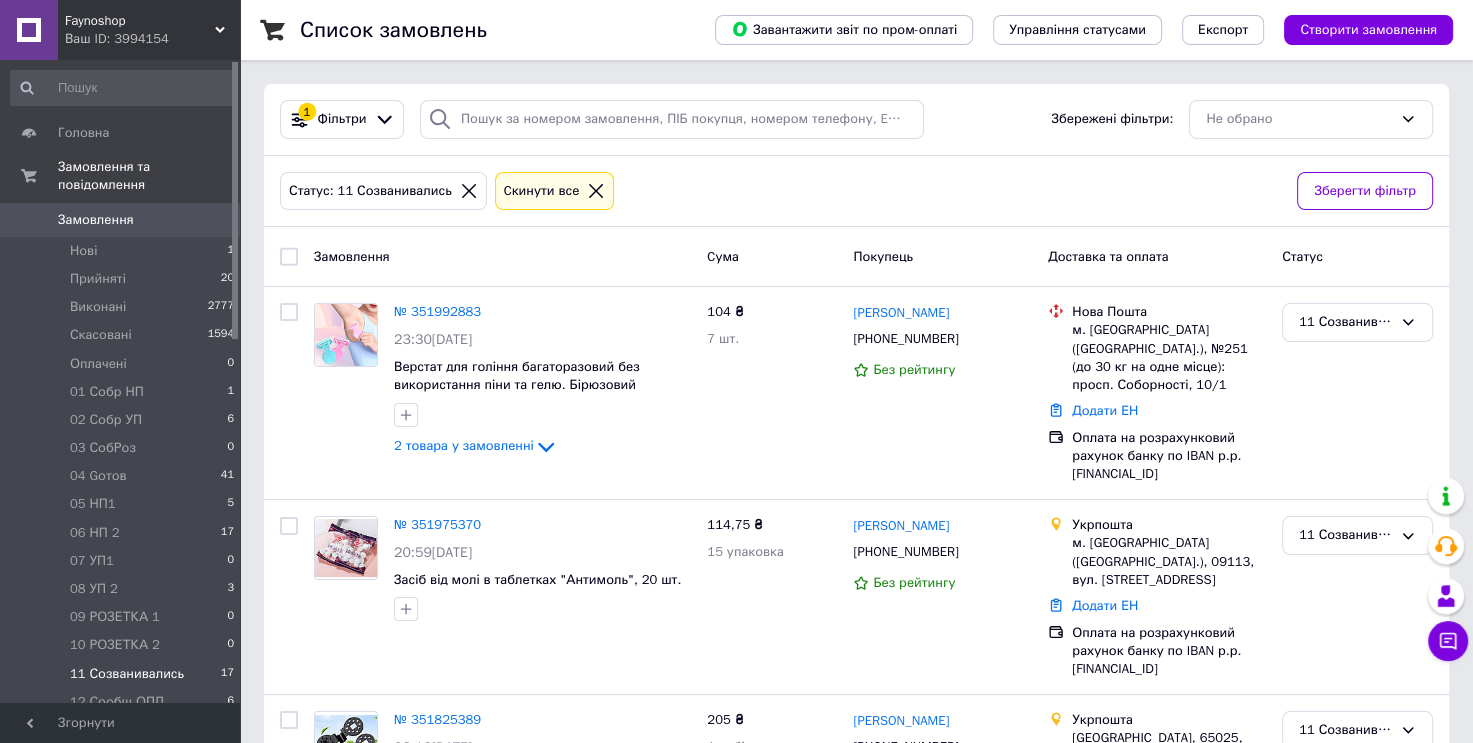 click on "0" at bounding box center (212, 220) 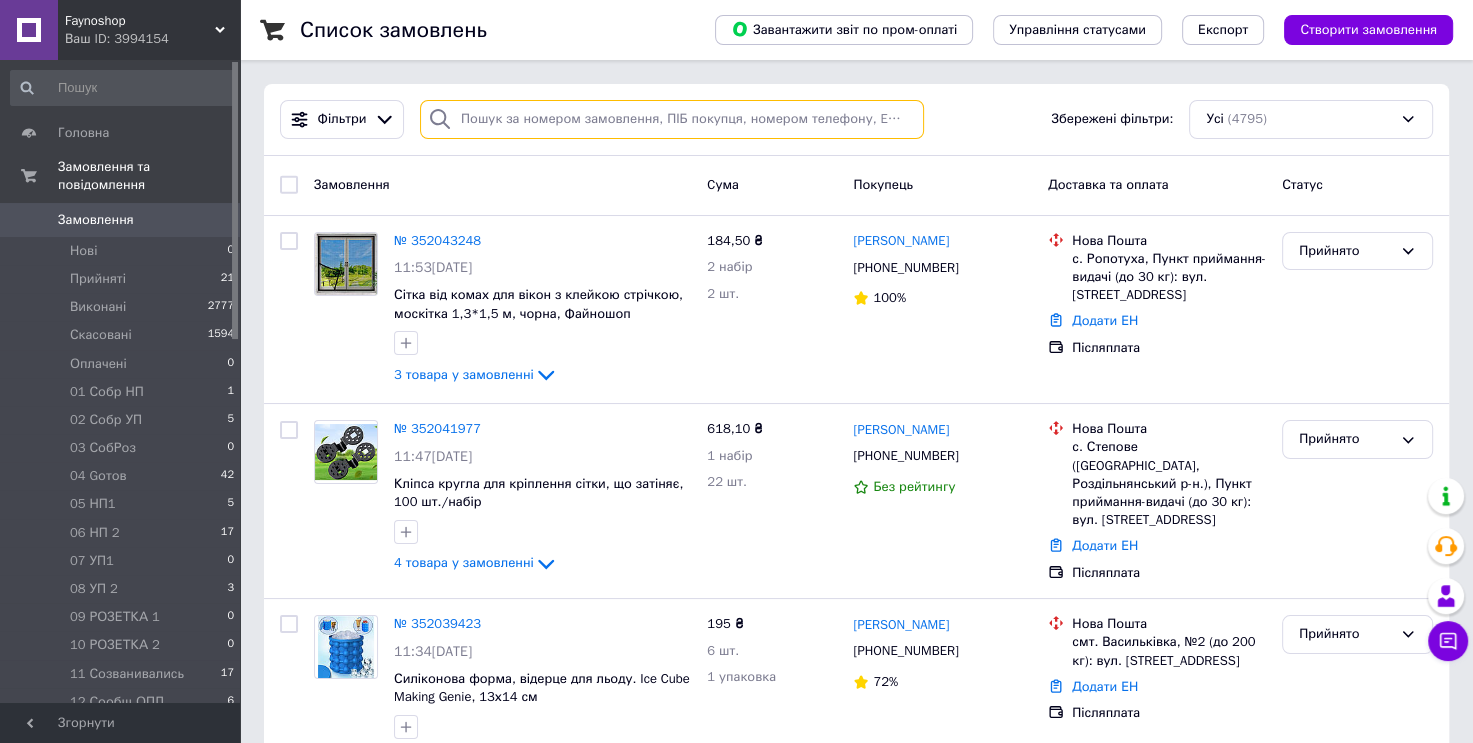 click at bounding box center [672, 119] 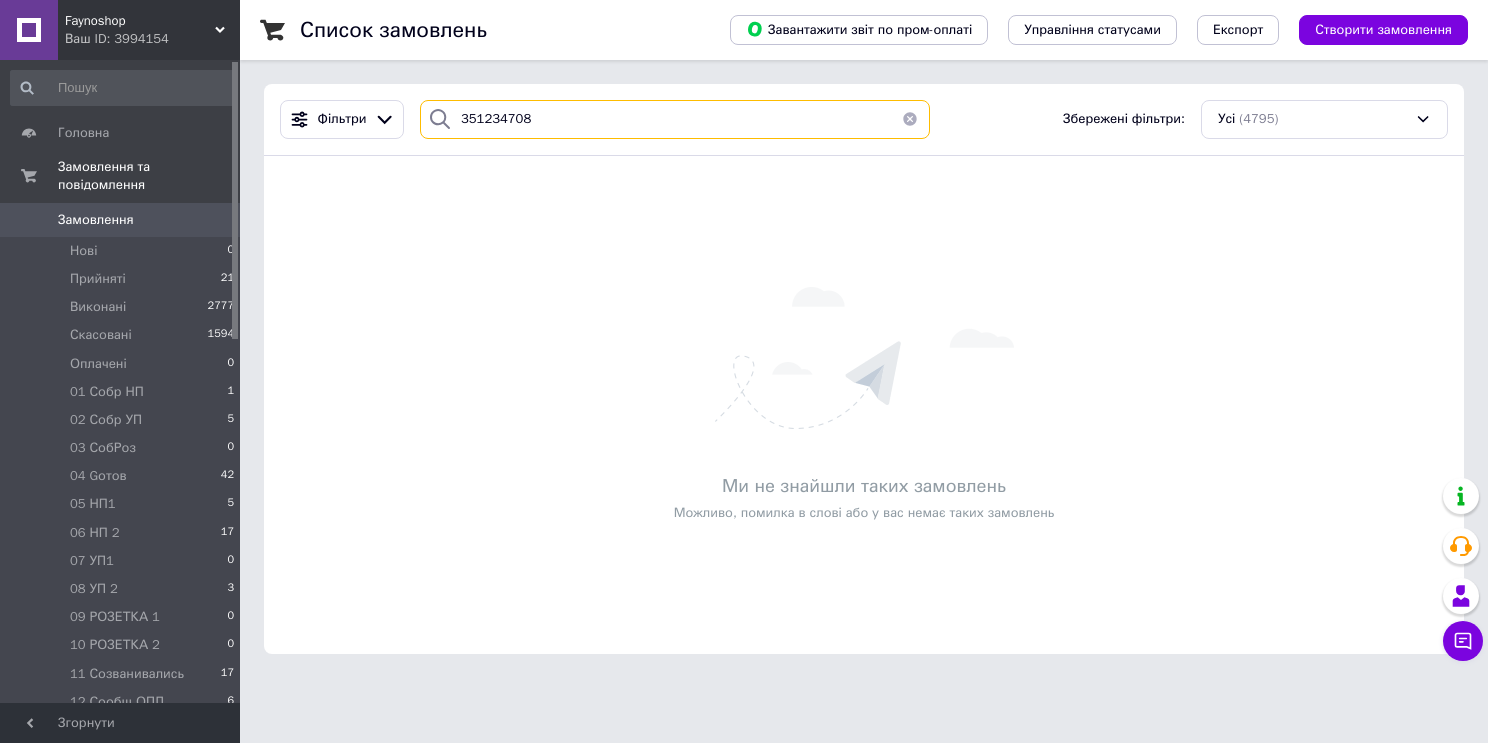 drag, startPoint x: 554, startPoint y: 127, endPoint x: 423, endPoint y: 121, distance: 131.13733 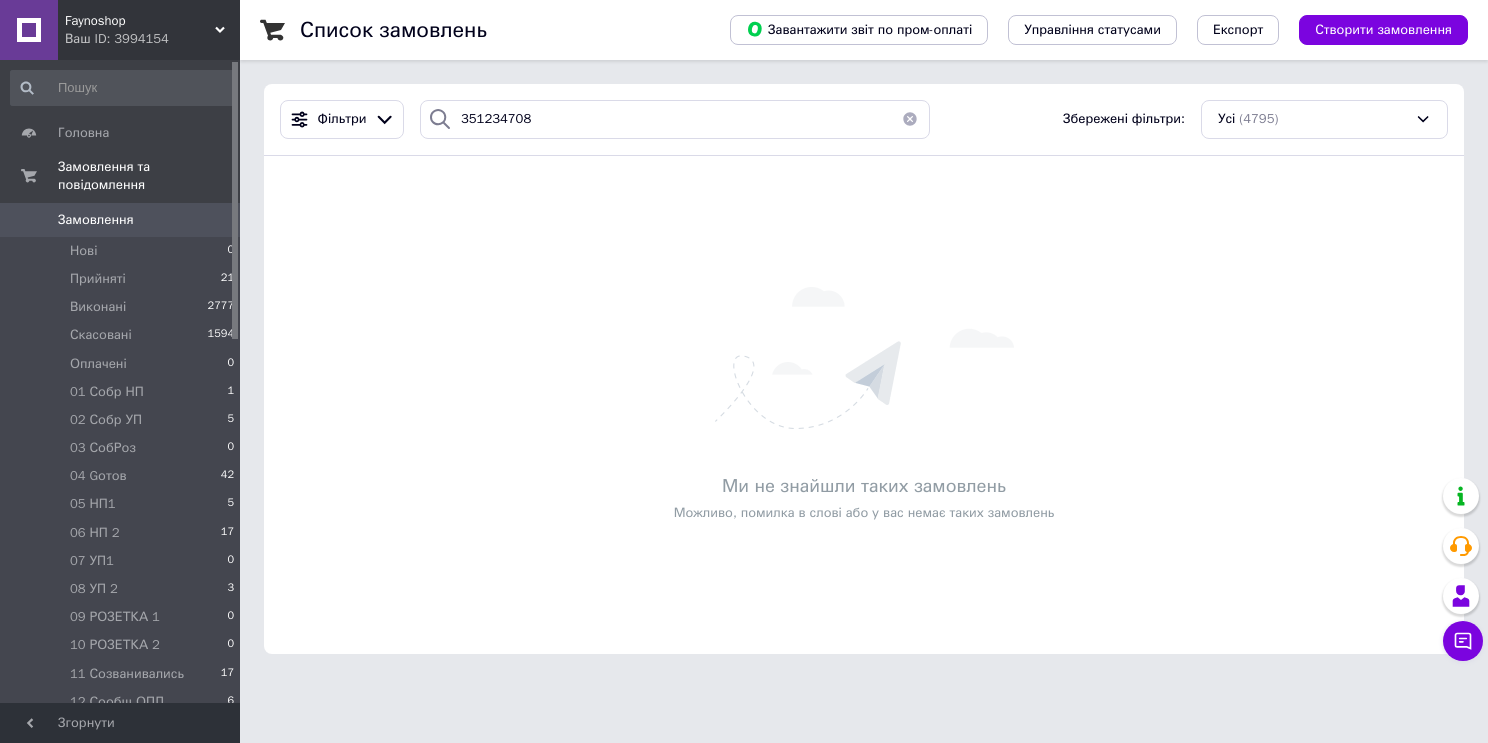 click on "Замовлення" at bounding box center (96, 220) 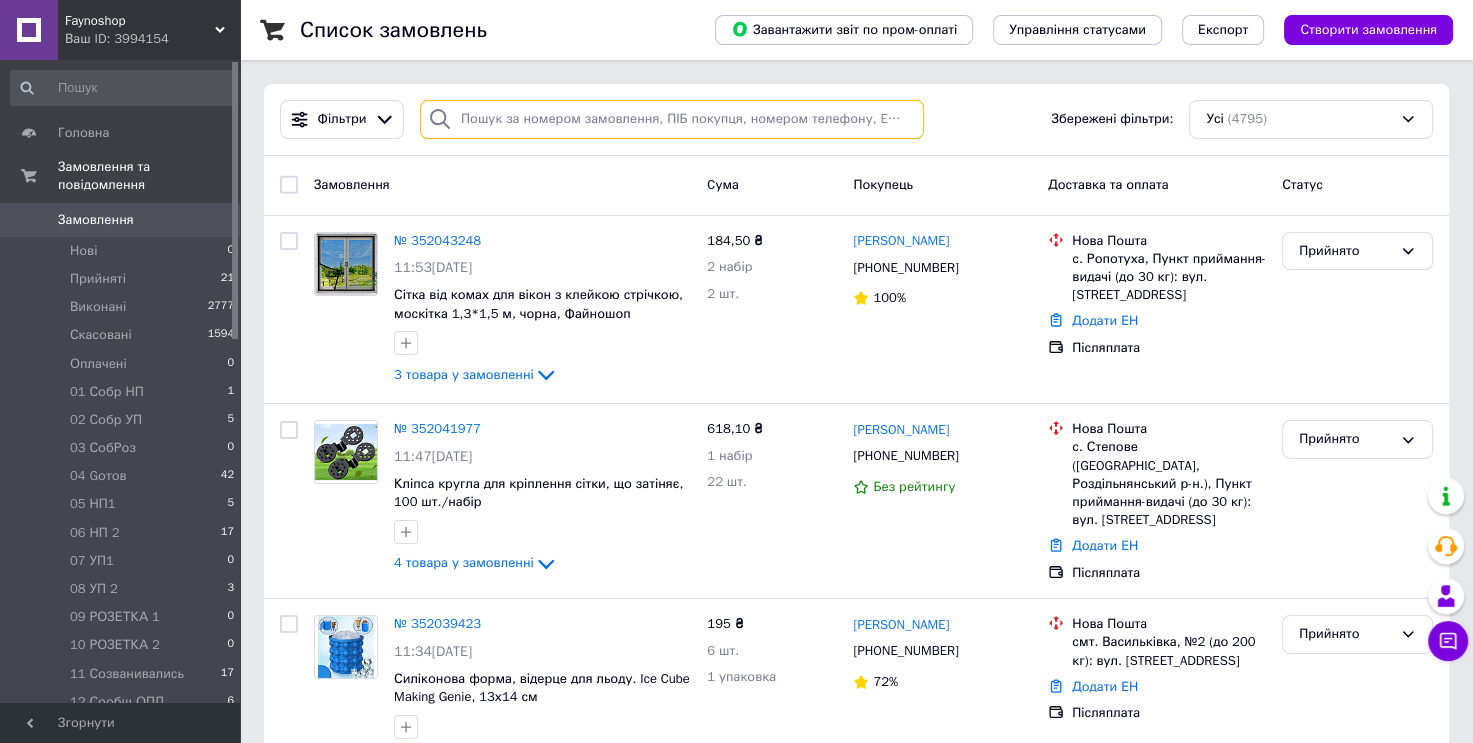 click at bounding box center [672, 119] 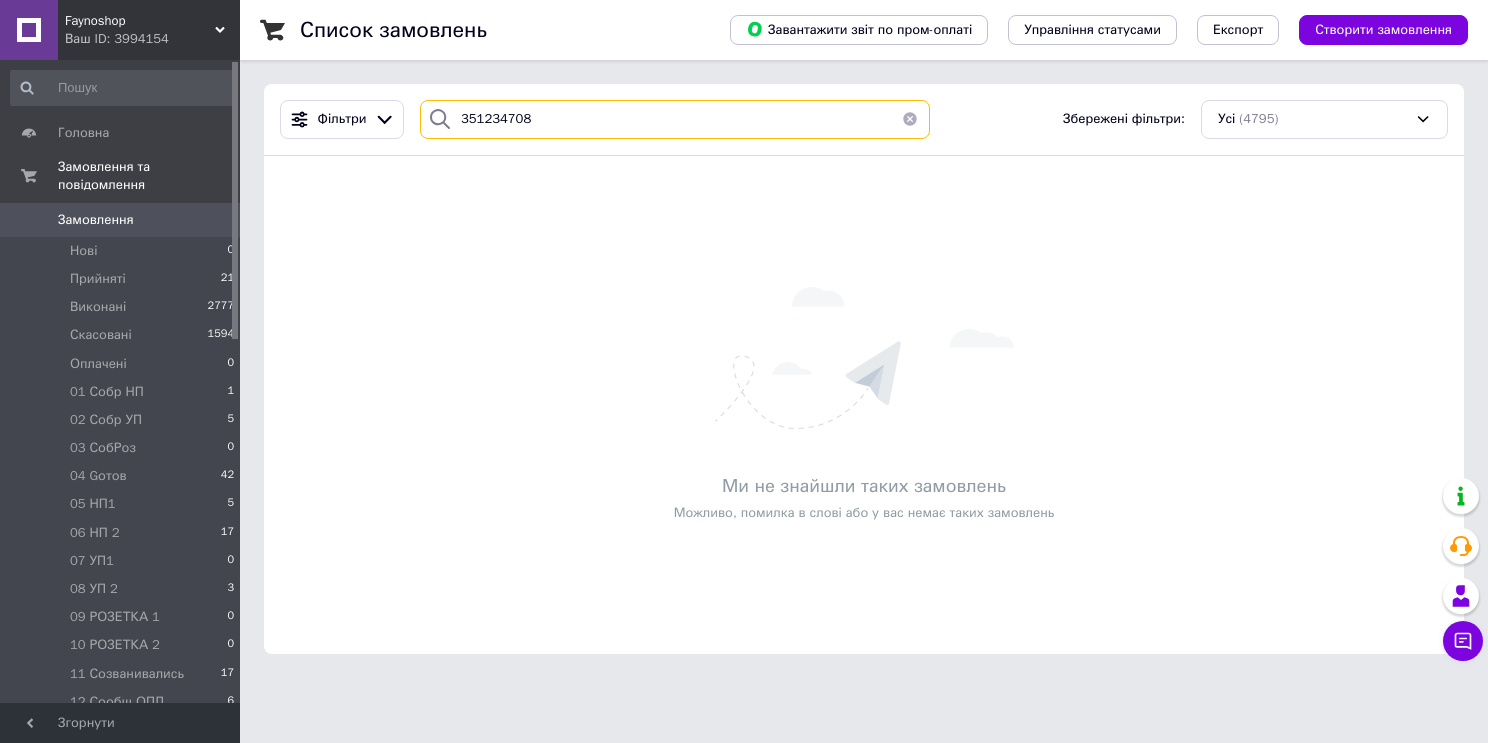 type on "351234708" 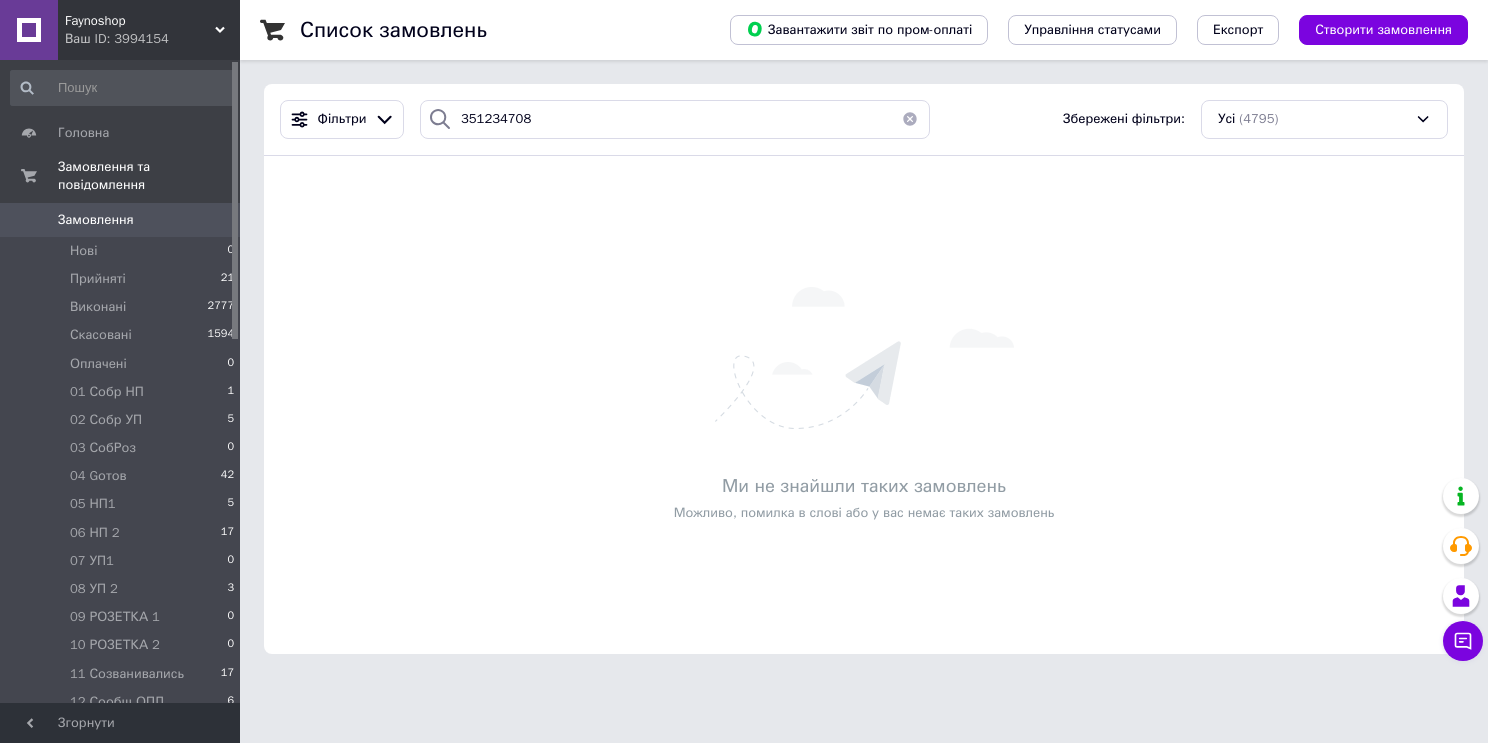 click at bounding box center (910, 119) 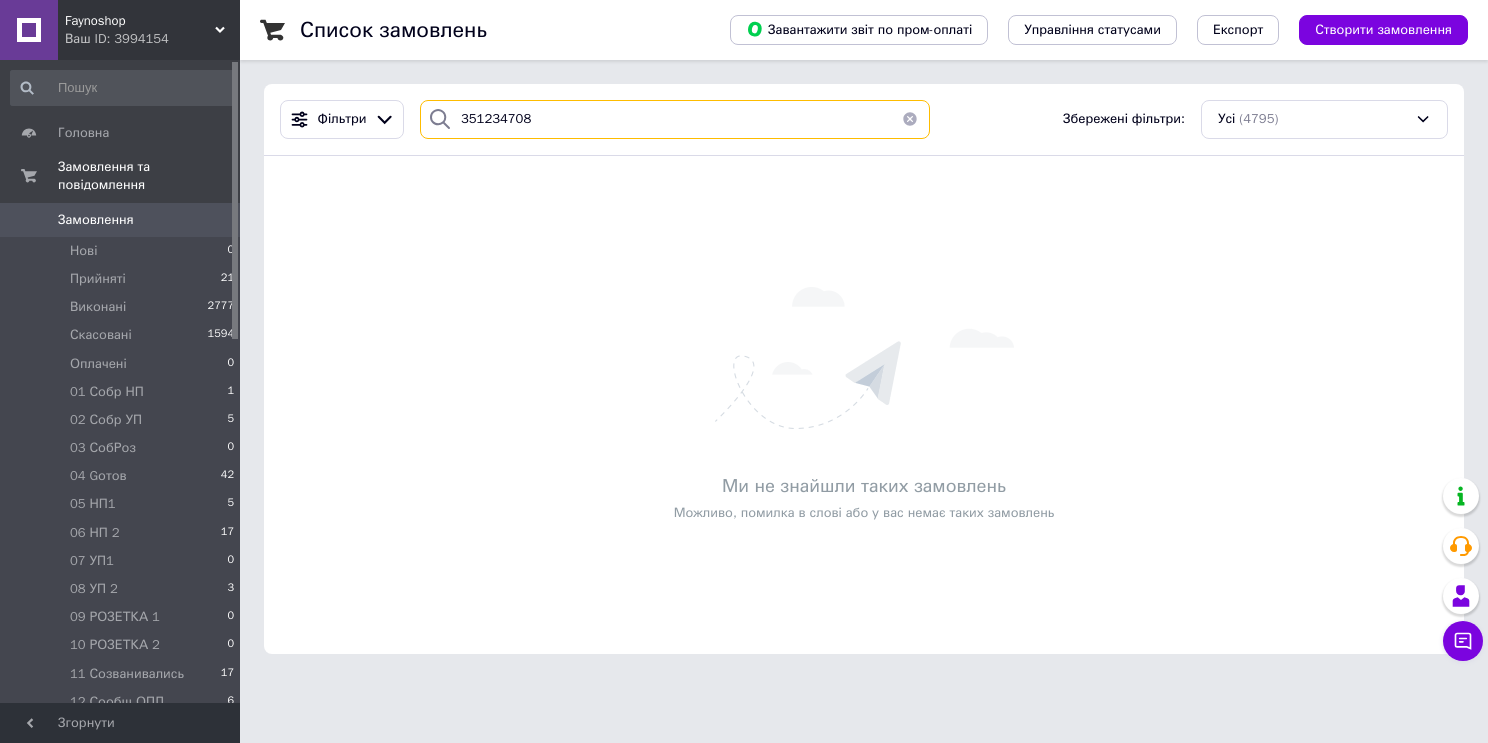 type 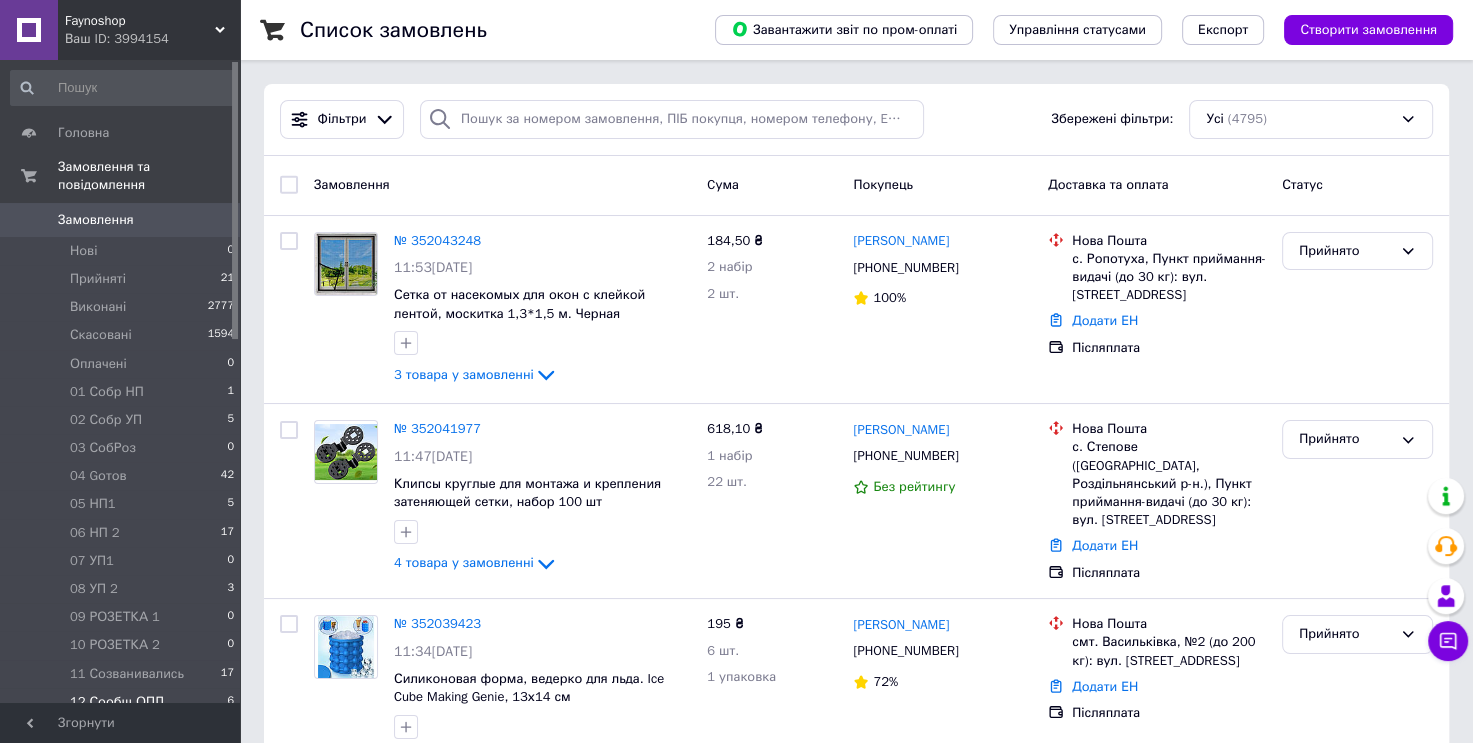 click on "12 Сообщ ОПЛ 6" at bounding box center [123, 702] 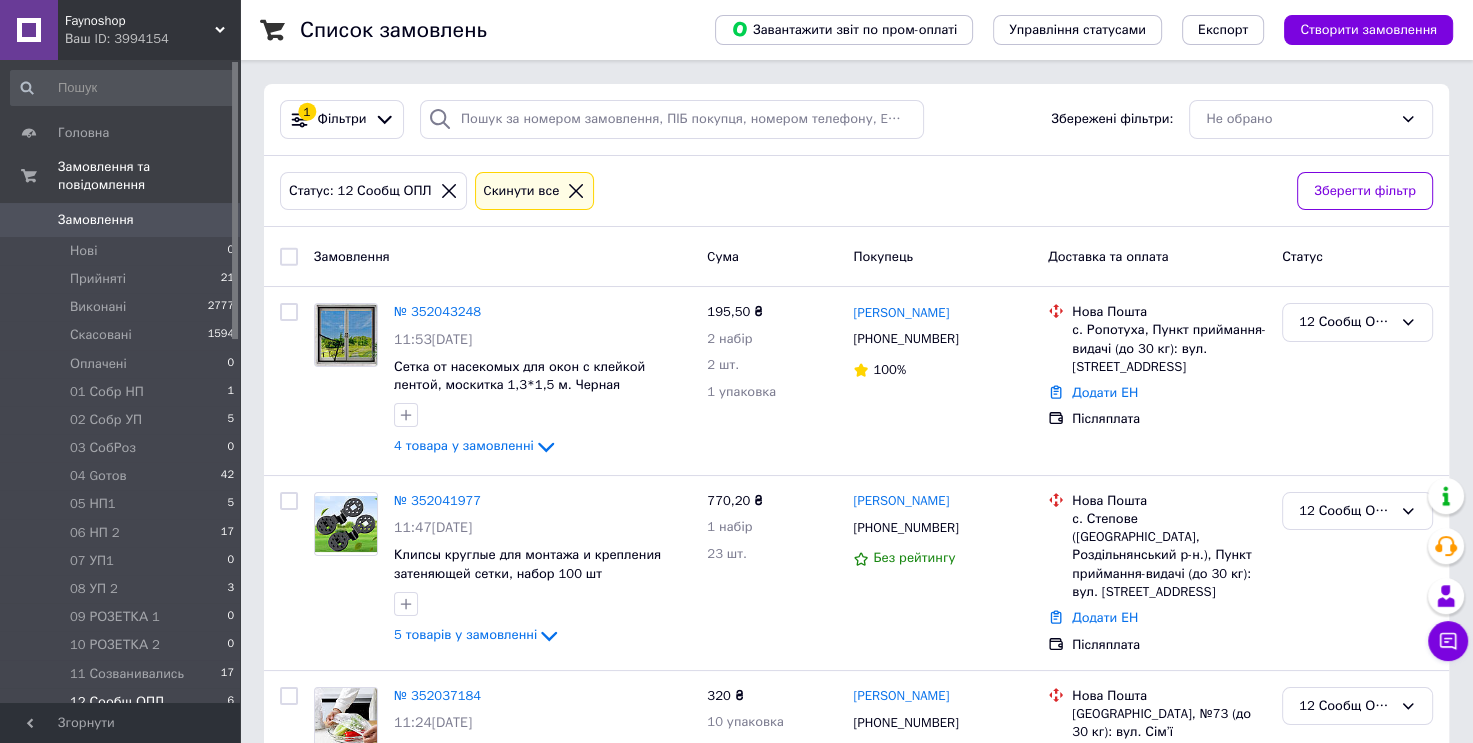 click on "12 Сообщ ОПЛ 6" at bounding box center [123, 702] 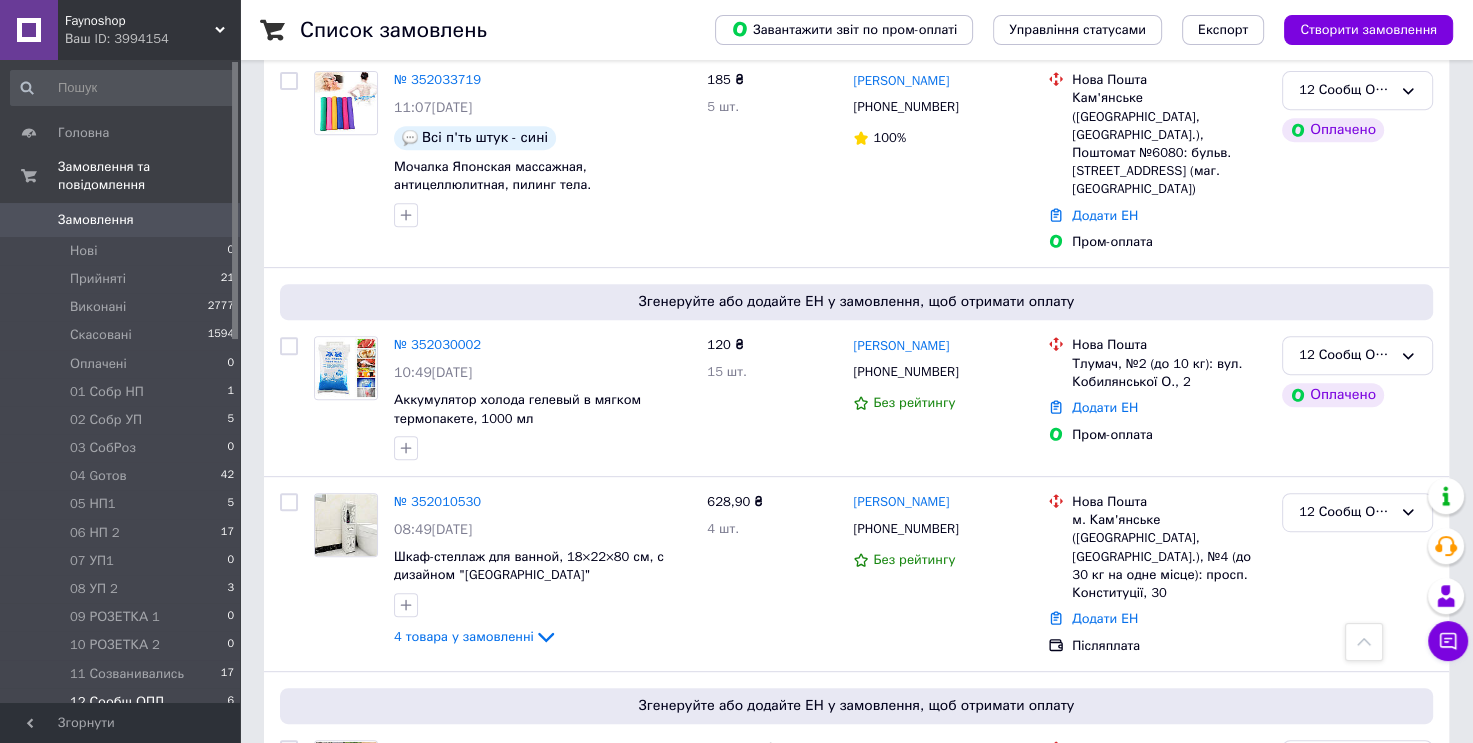 scroll, scrollTop: 837, scrollLeft: 0, axis: vertical 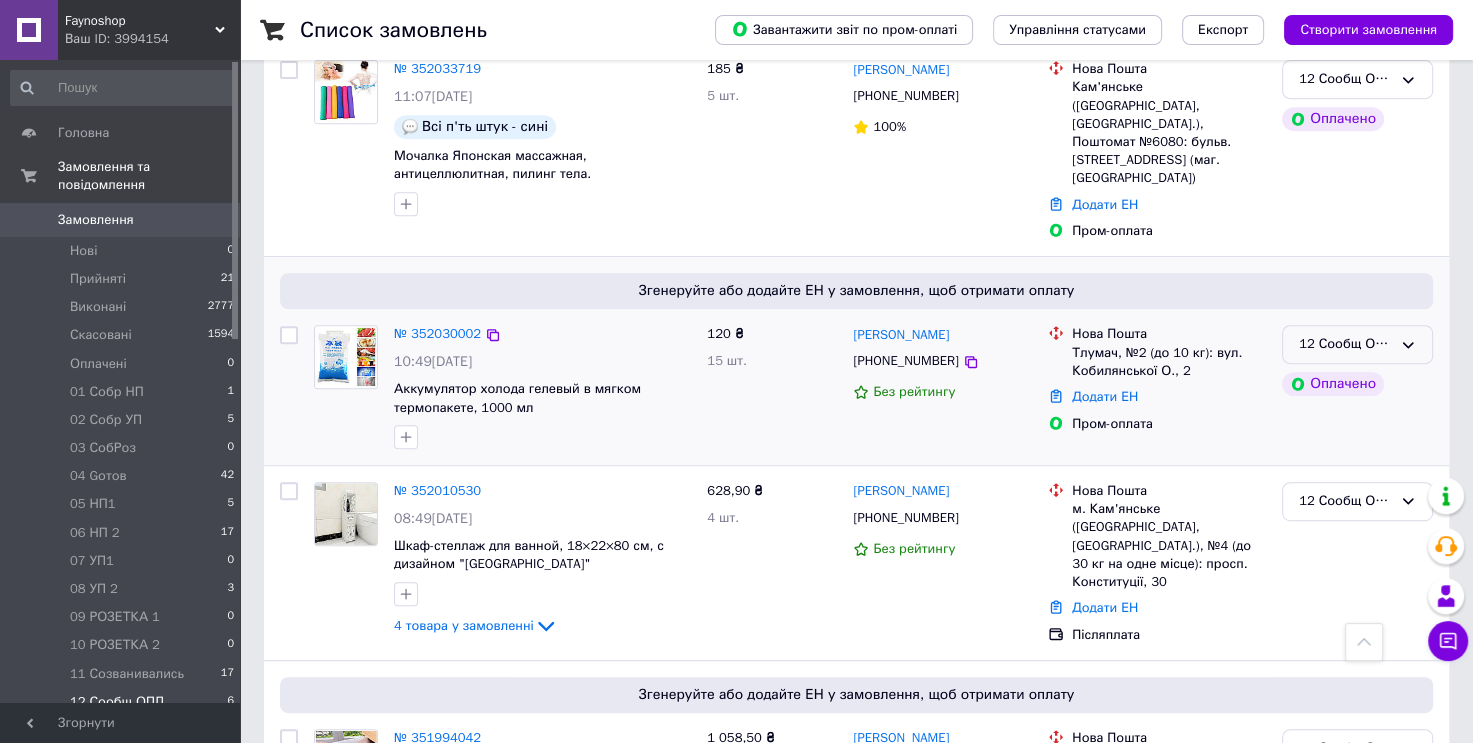 click on "12 Сообщ ОПЛ" at bounding box center (1357, 344) 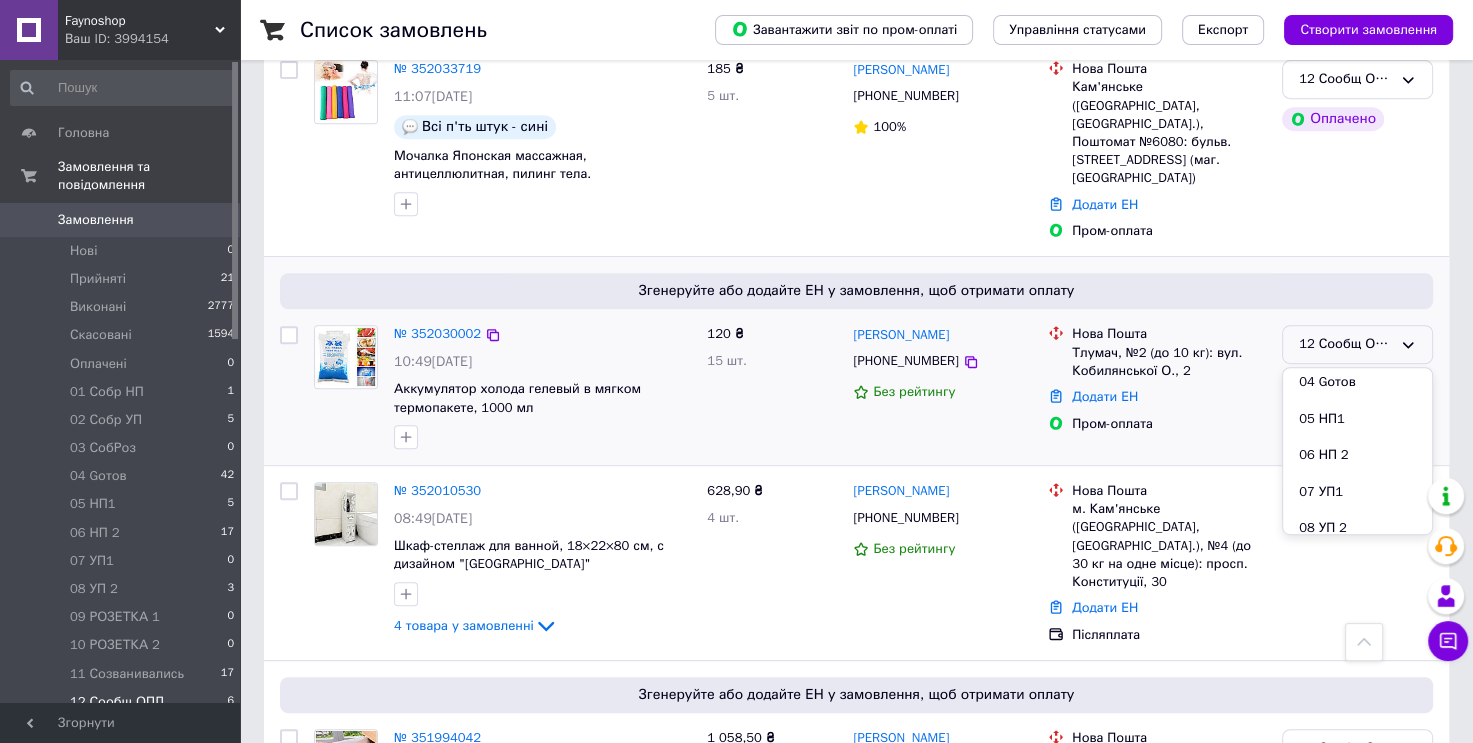 scroll, scrollTop: 434, scrollLeft: 0, axis: vertical 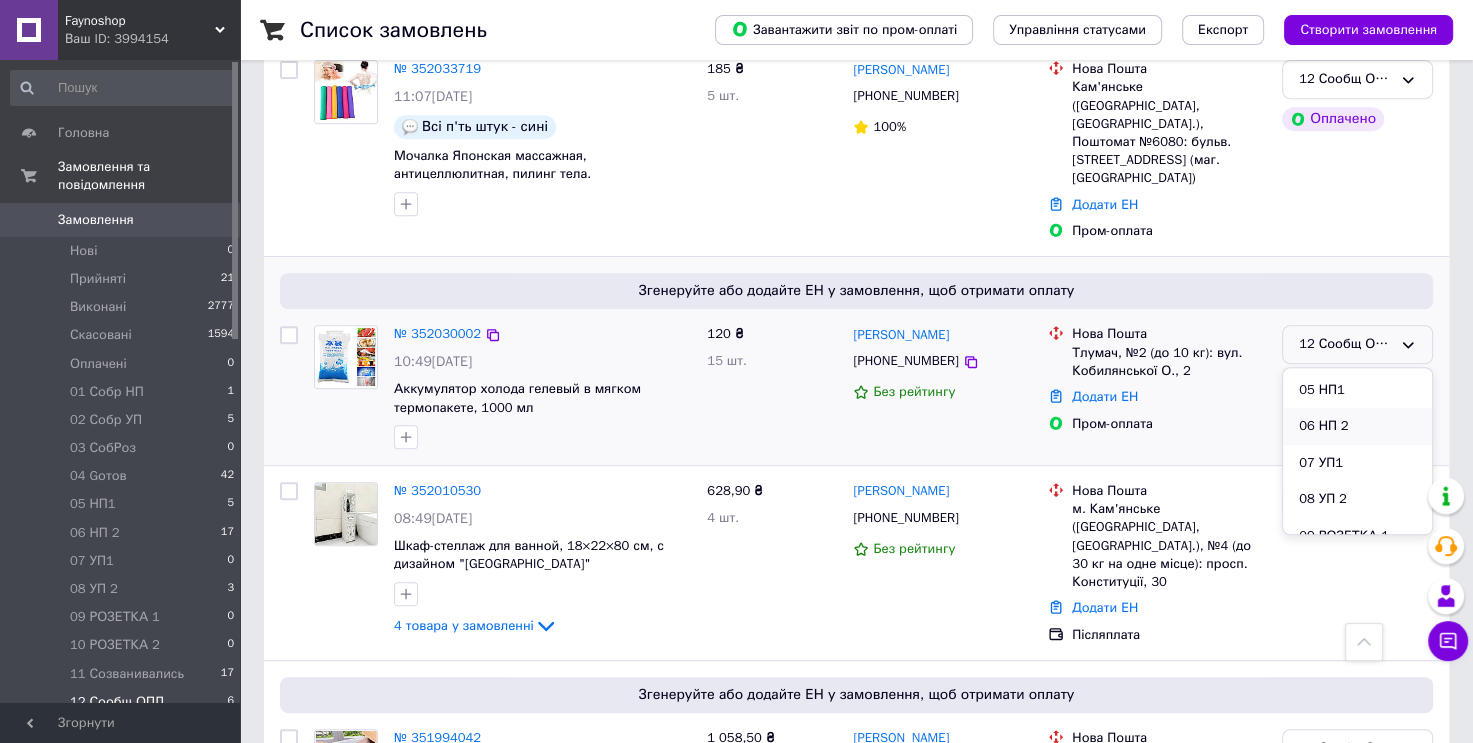 click on "06 НП 2" at bounding box center (1357, 426) 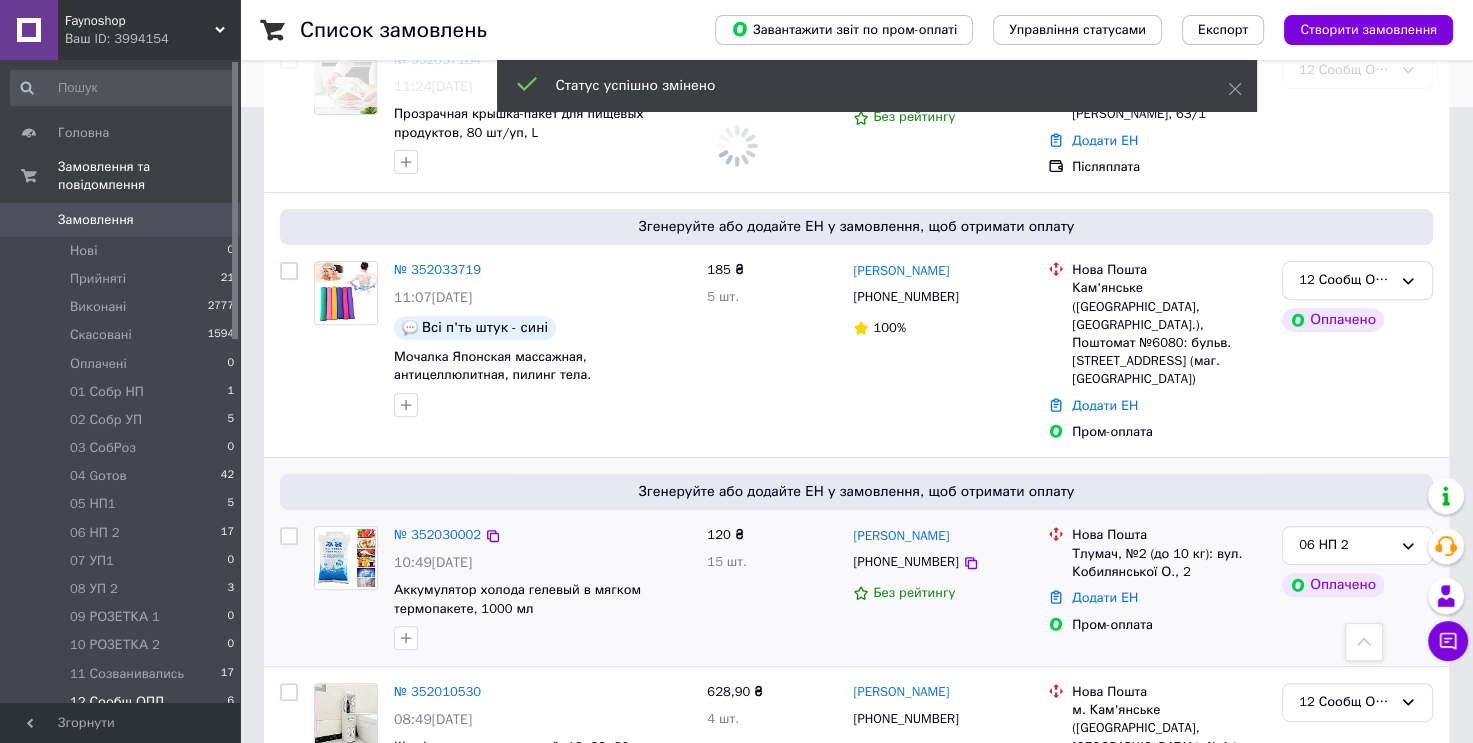 scroll, scrollTop: 629, scrollLeft: 0, axis: vertical 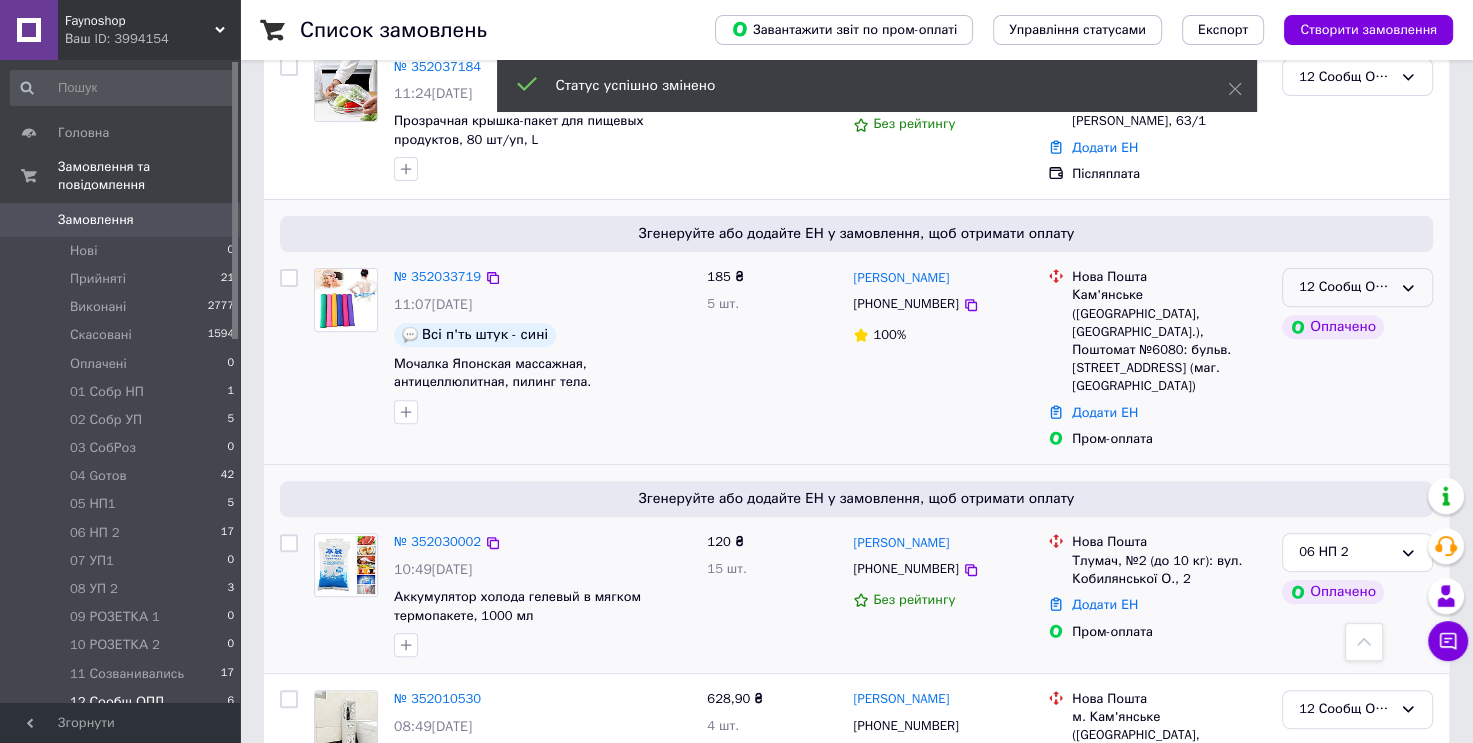 click on "12 Сообщ ОПЛ" at bounding box center (1357, 287) 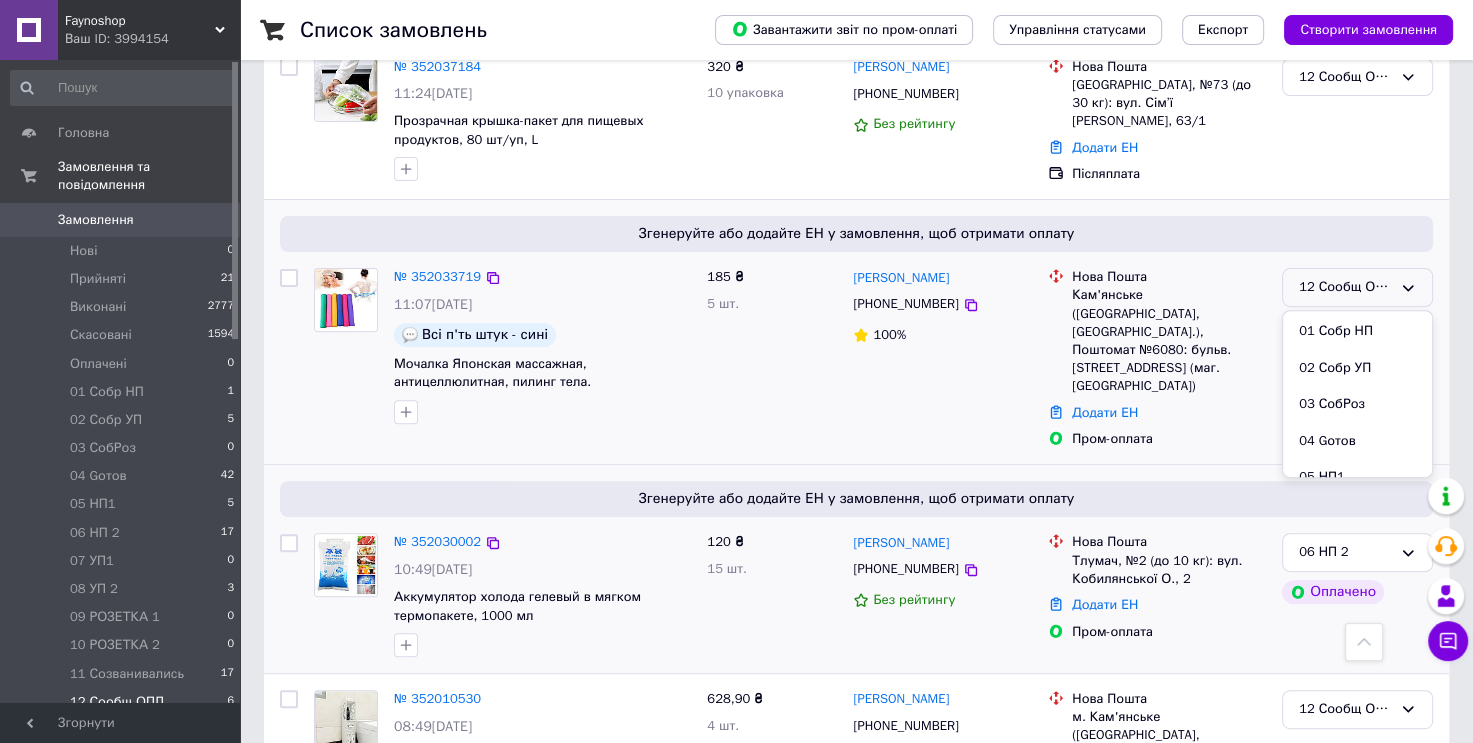 scroll, scrollTop: 289, scrollLeft: 0, axis: vertical 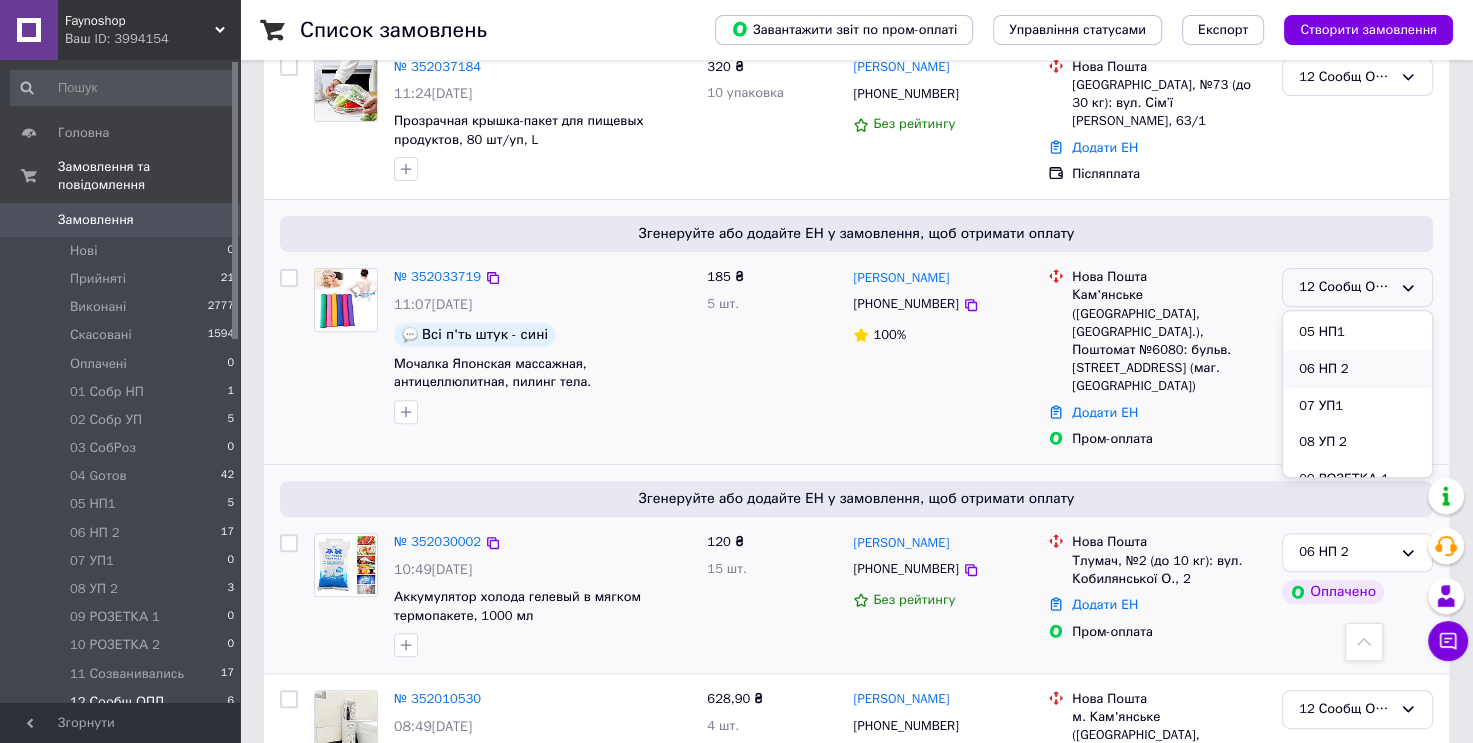 click on "06 НП 2" at bounding box center [1357, 369] 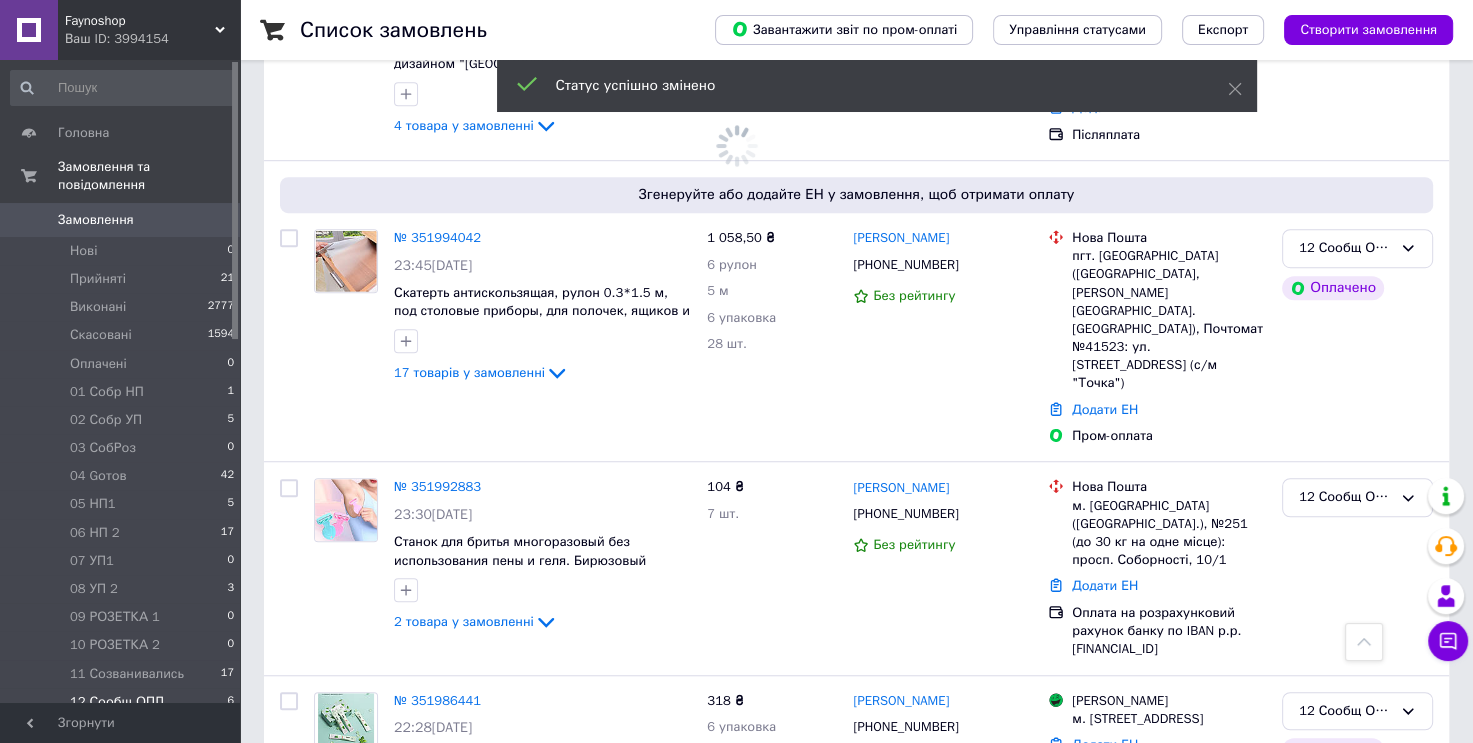 scroll, scrollTop: 1388, scrollLeft: 0, axis: vertical 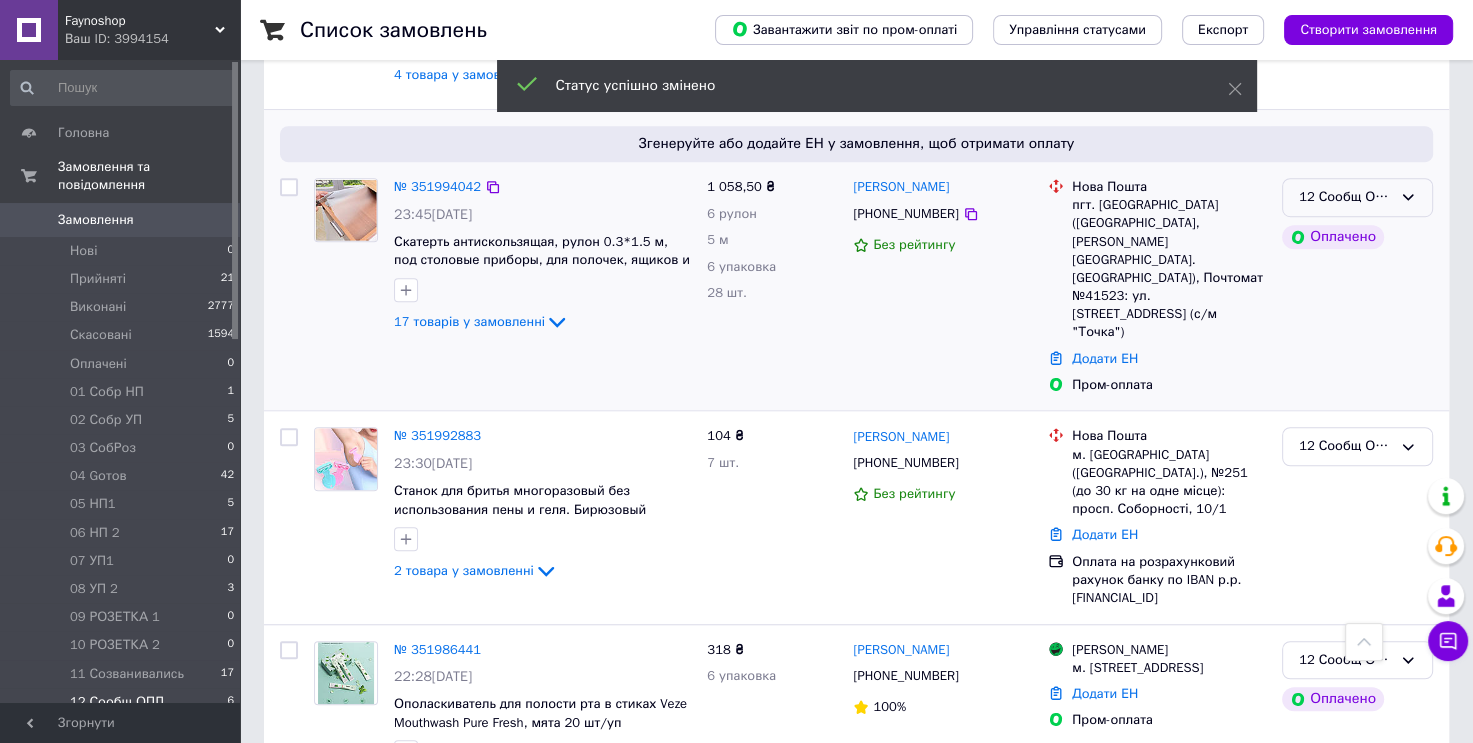 click 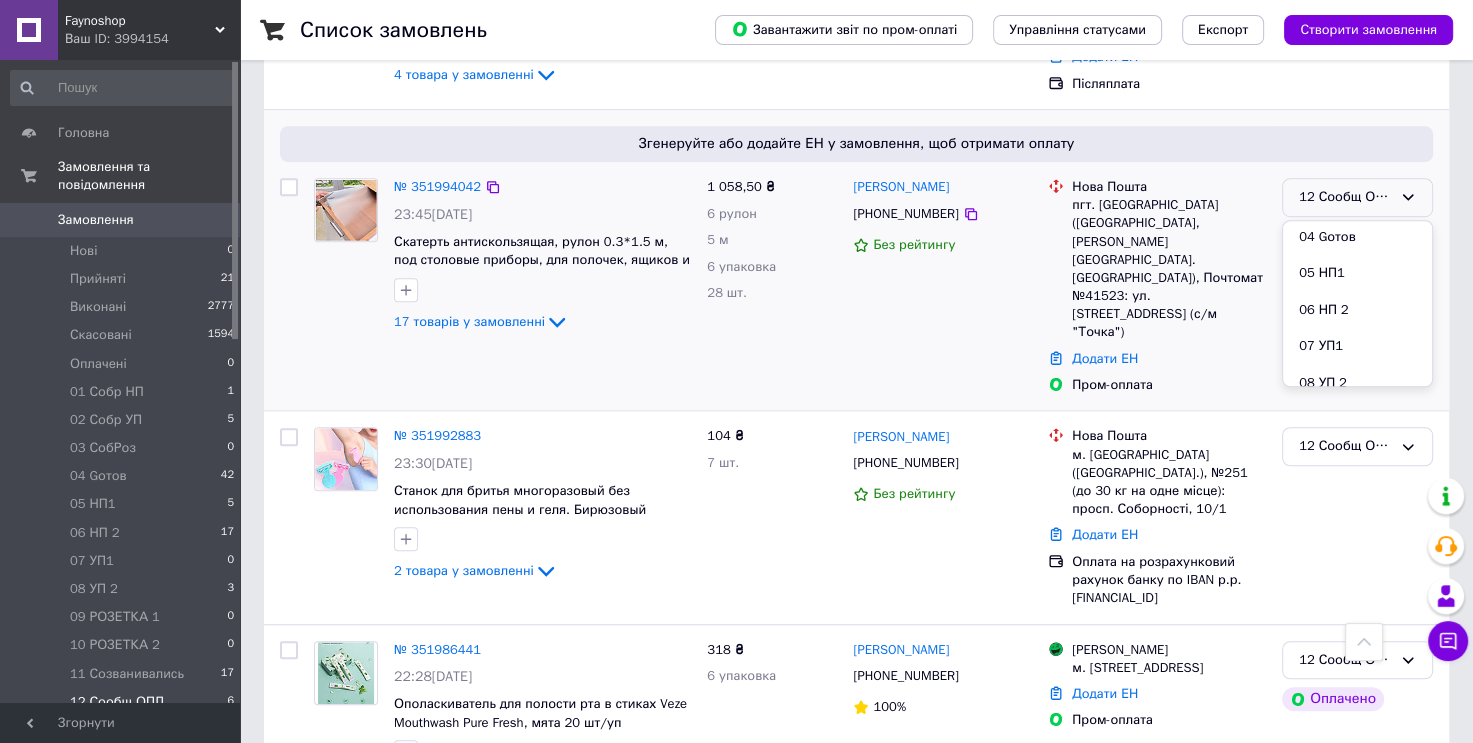 scroll, scrollTop: 289, scrollLeft: 0, axis: vertical 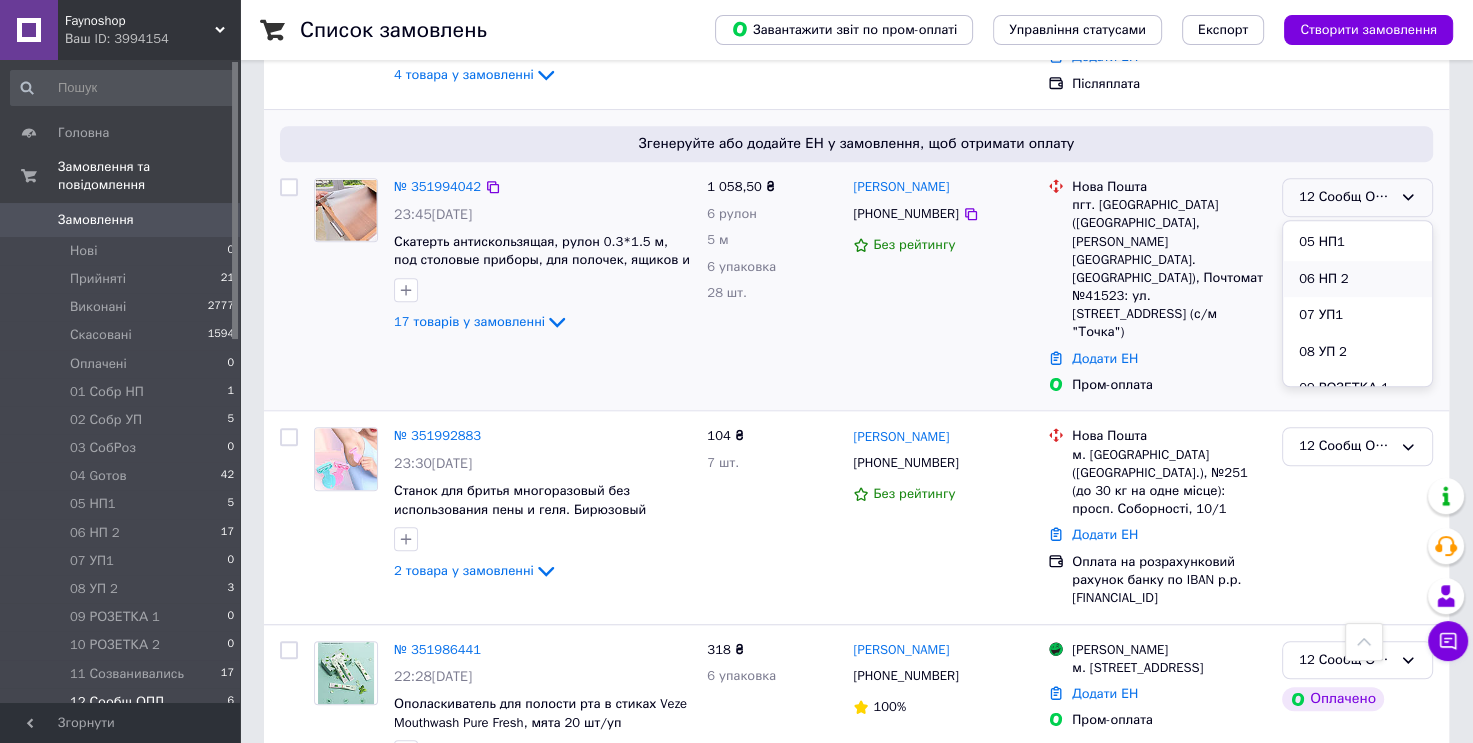 click on "06 НП 2" at bounding box center [1357, 279] 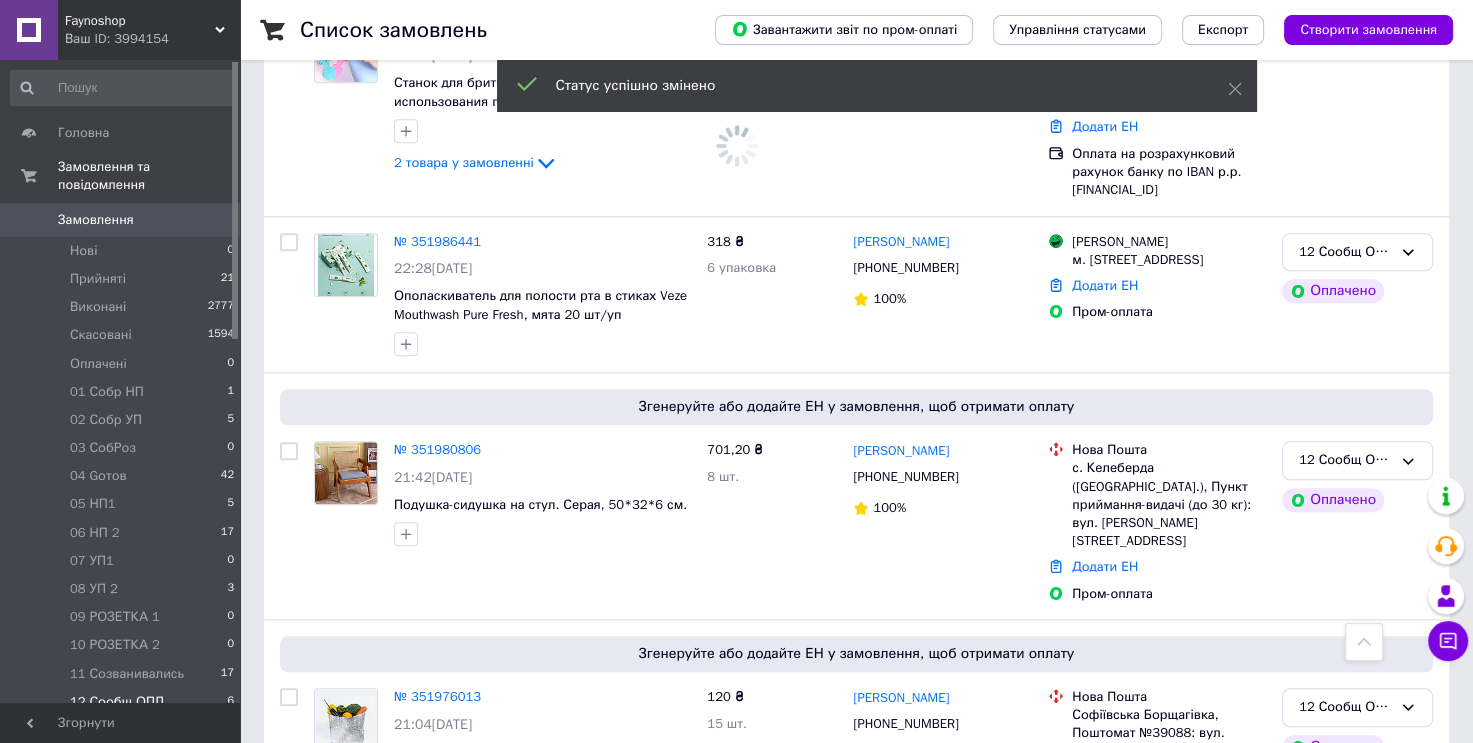 scroll, scrollTop: 1811, scrollLeft: 0, axis: vertical 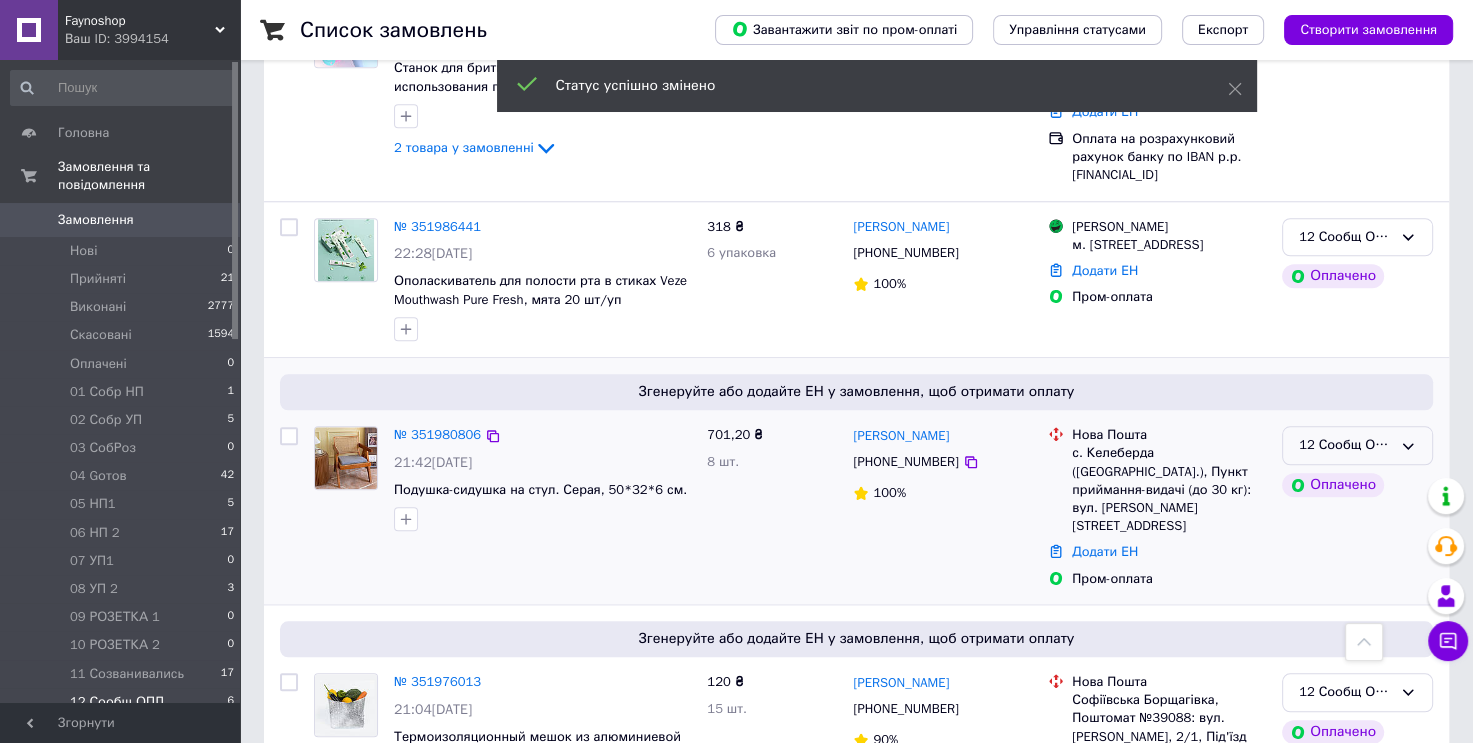 click 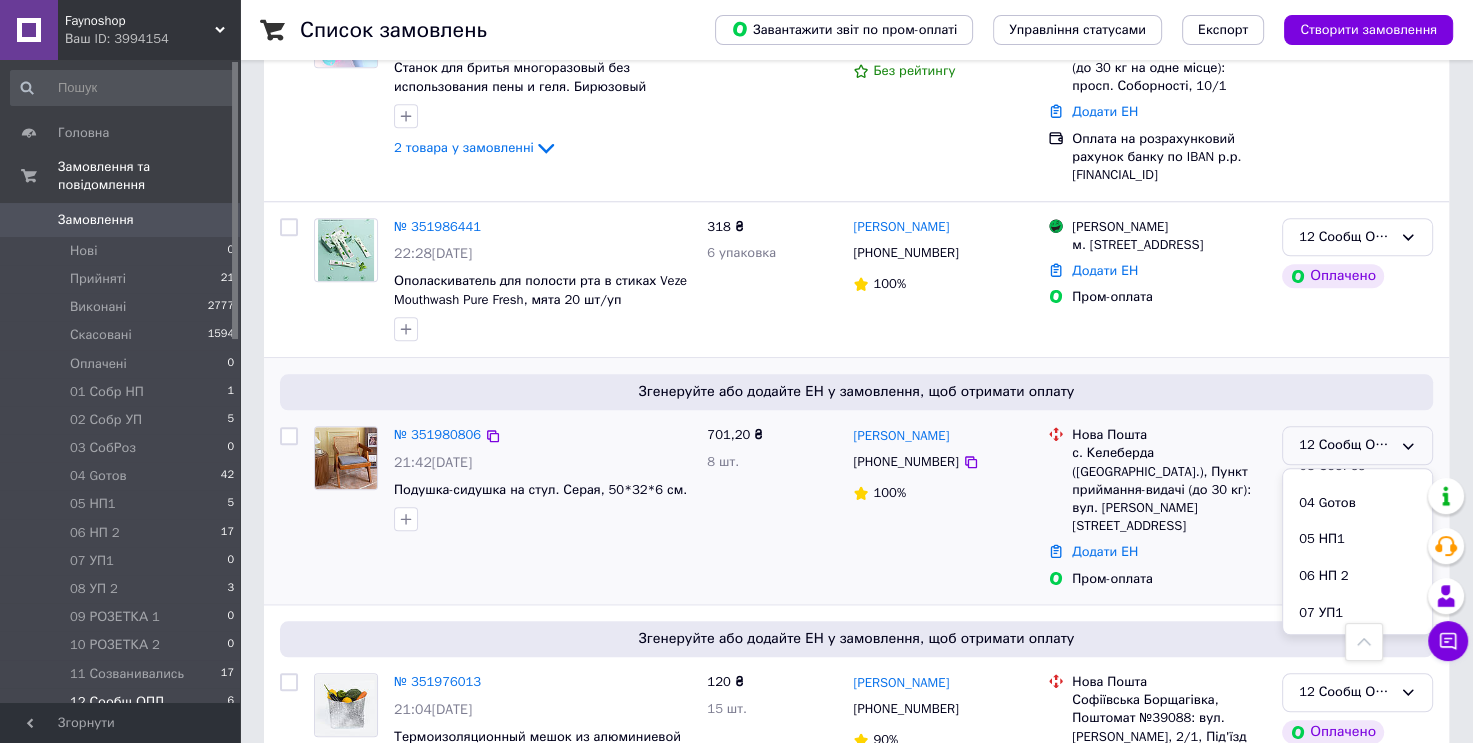 scroll, scrollTop: 289, scrollLeft: 0, axis: vertical 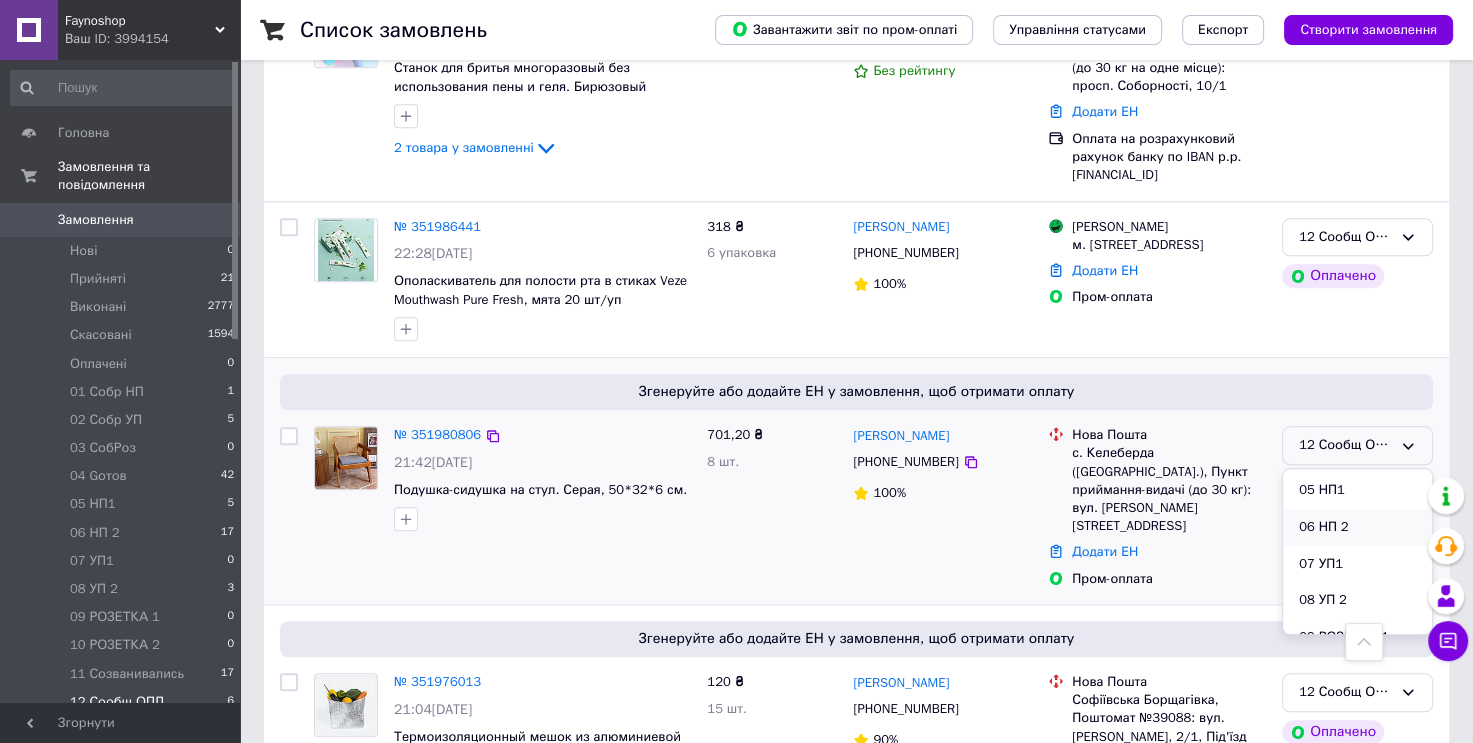 click on "06 НП 2" at bounding box center (1357, 527) 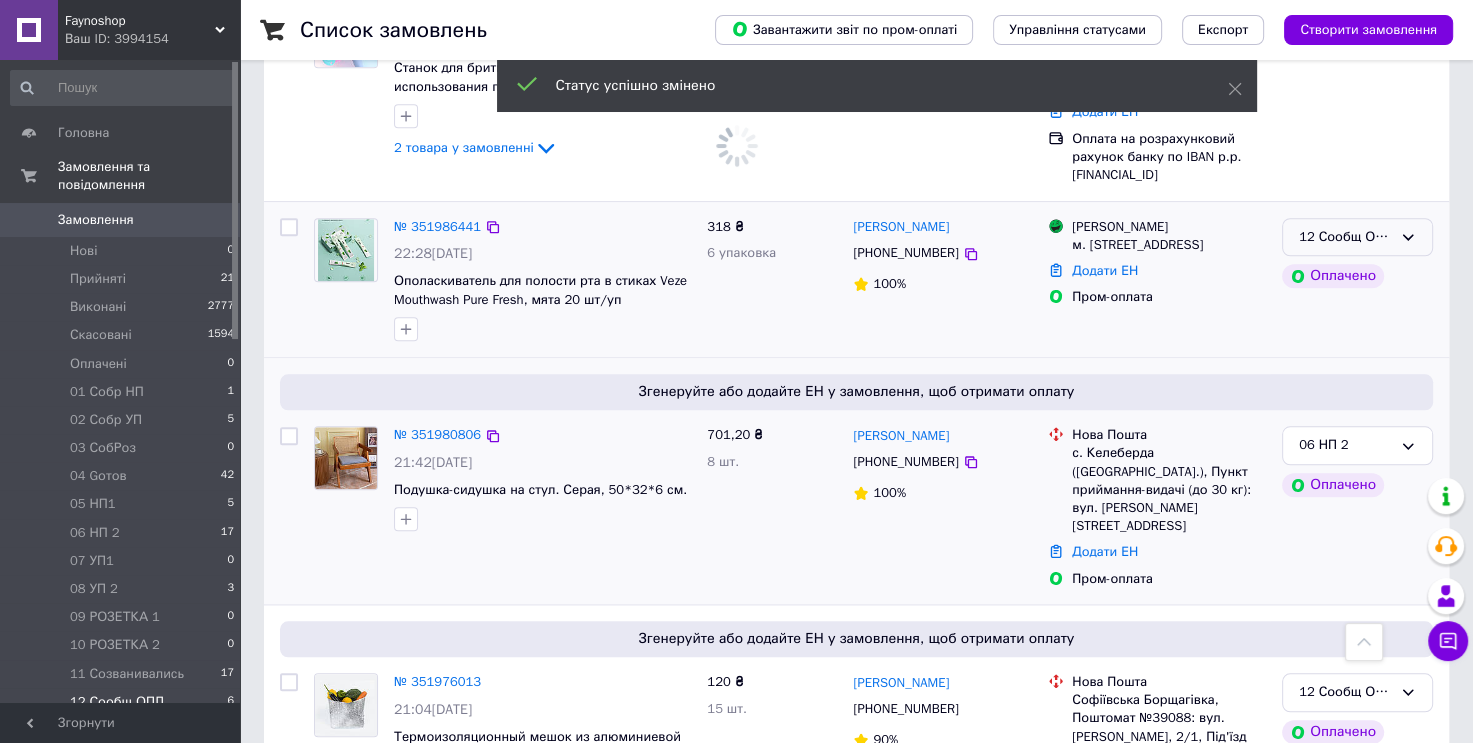 click 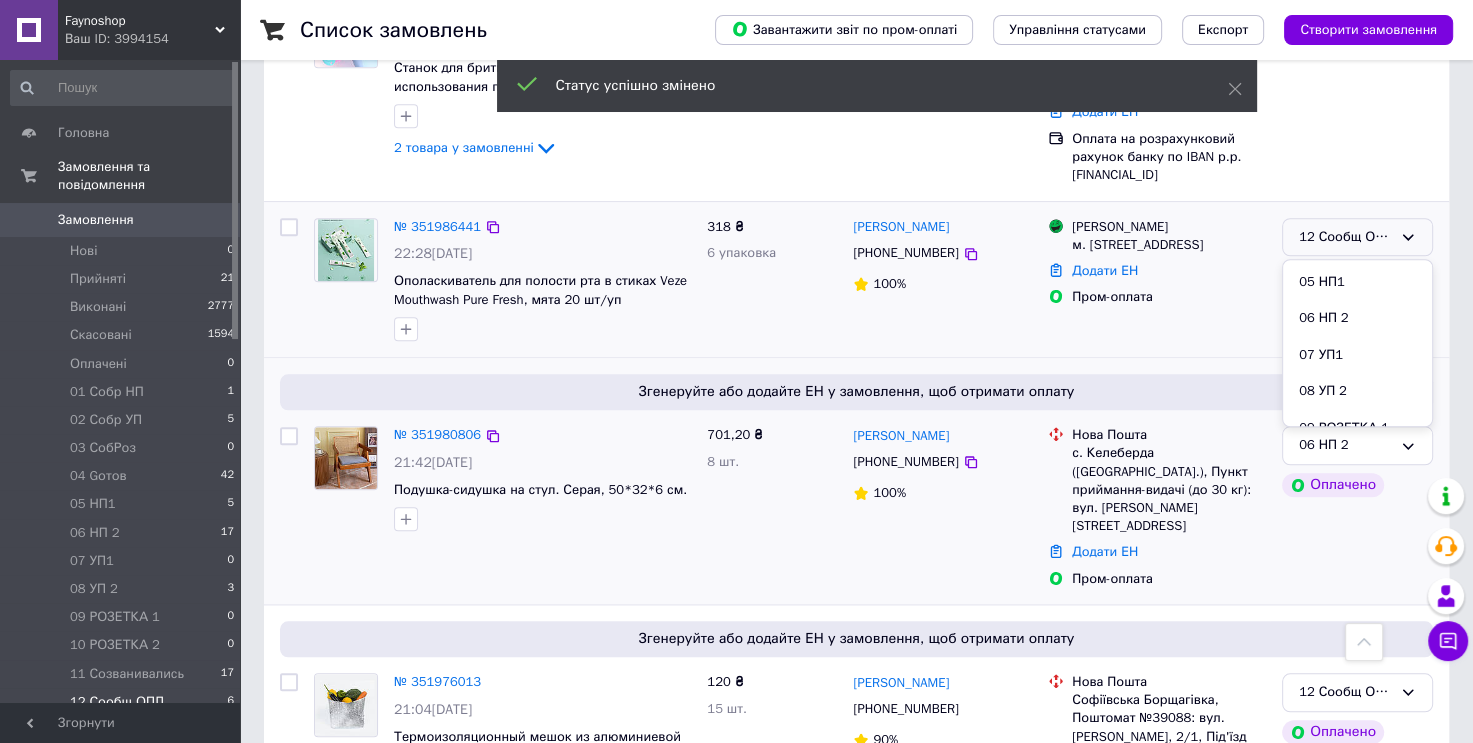 scroll, scrollTop: 434, scrollLeft: 0, axis: vertical 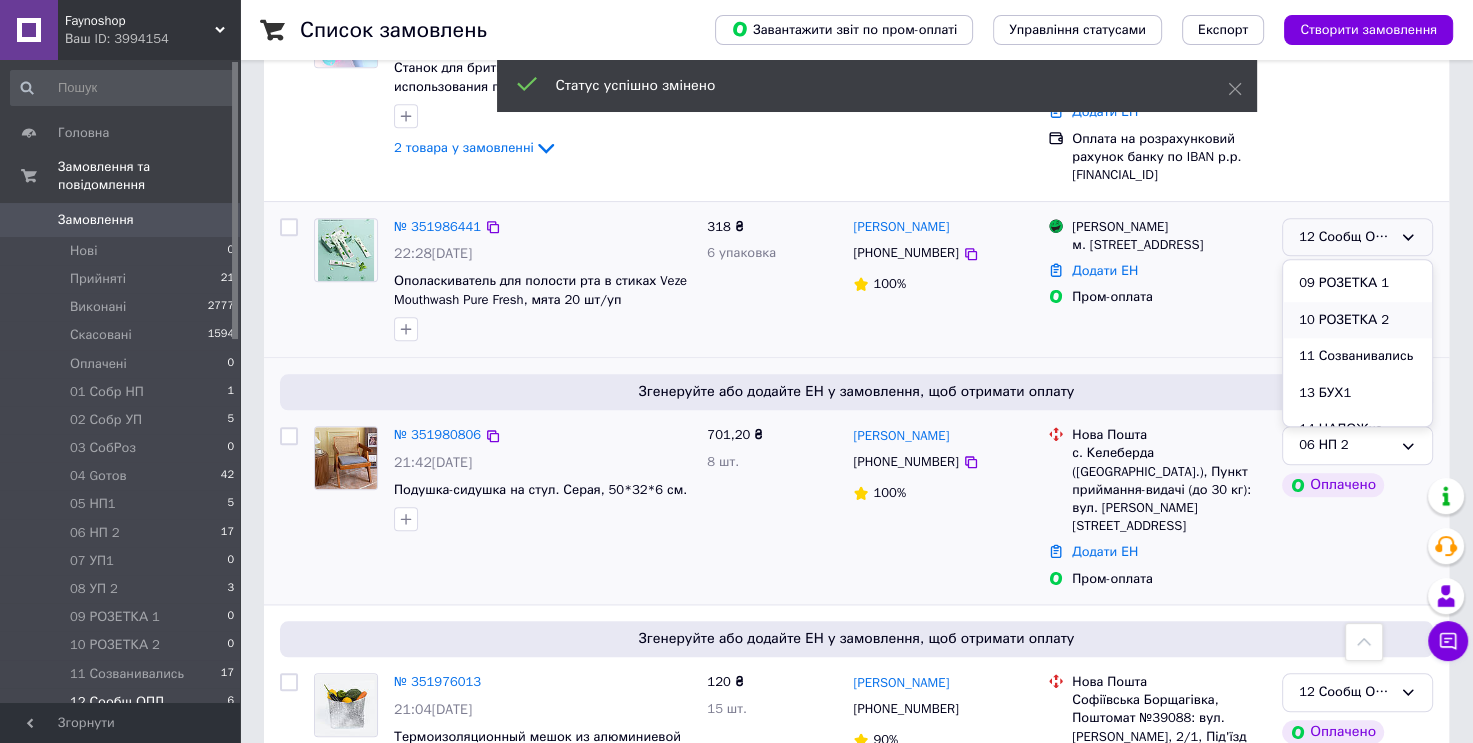click on "10 РОЗЕТКА 2" at bounding box center (1357, 320) 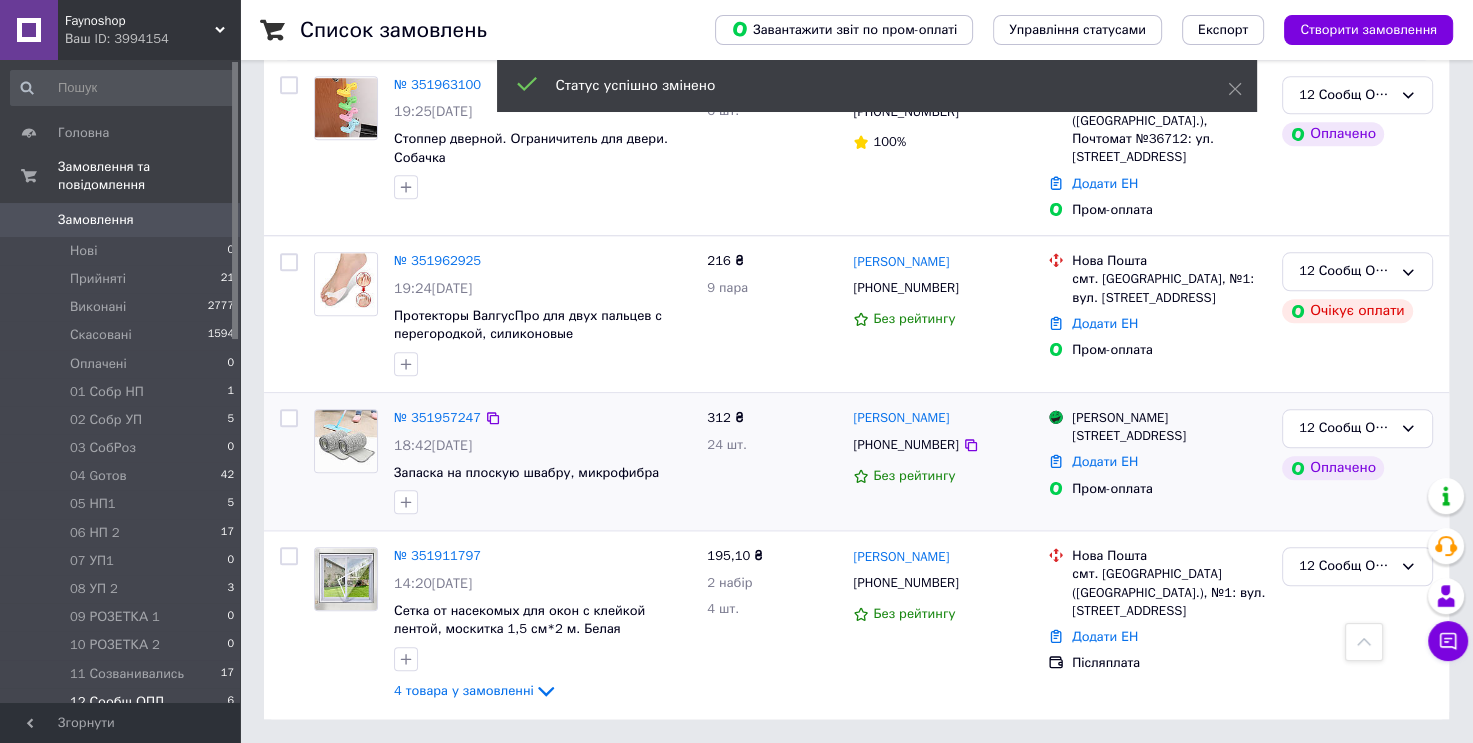 scroll, scrollTop: 1796, scrollLeft: 0, axis: vertical 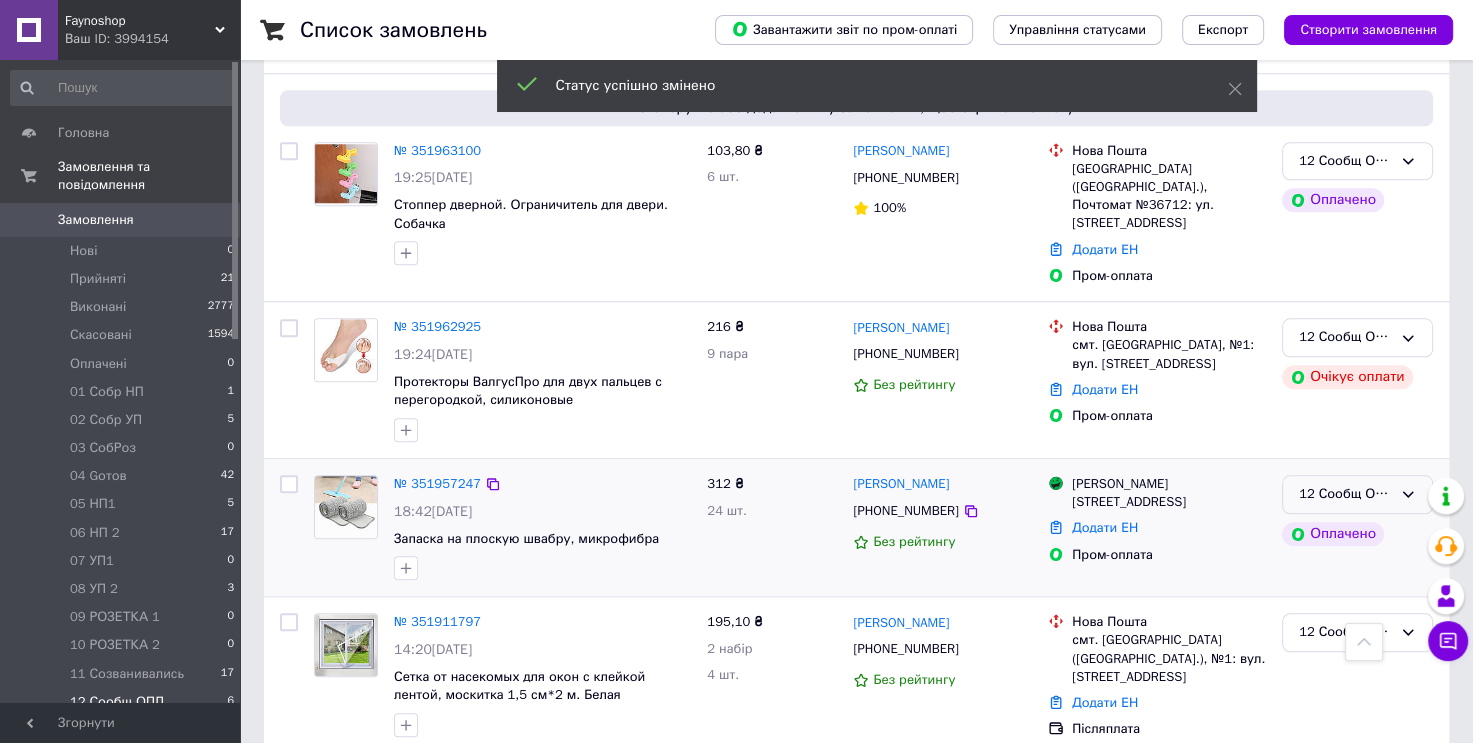 click on "12 Сообщ ОПЛ" at bounding box center (1357, 494) 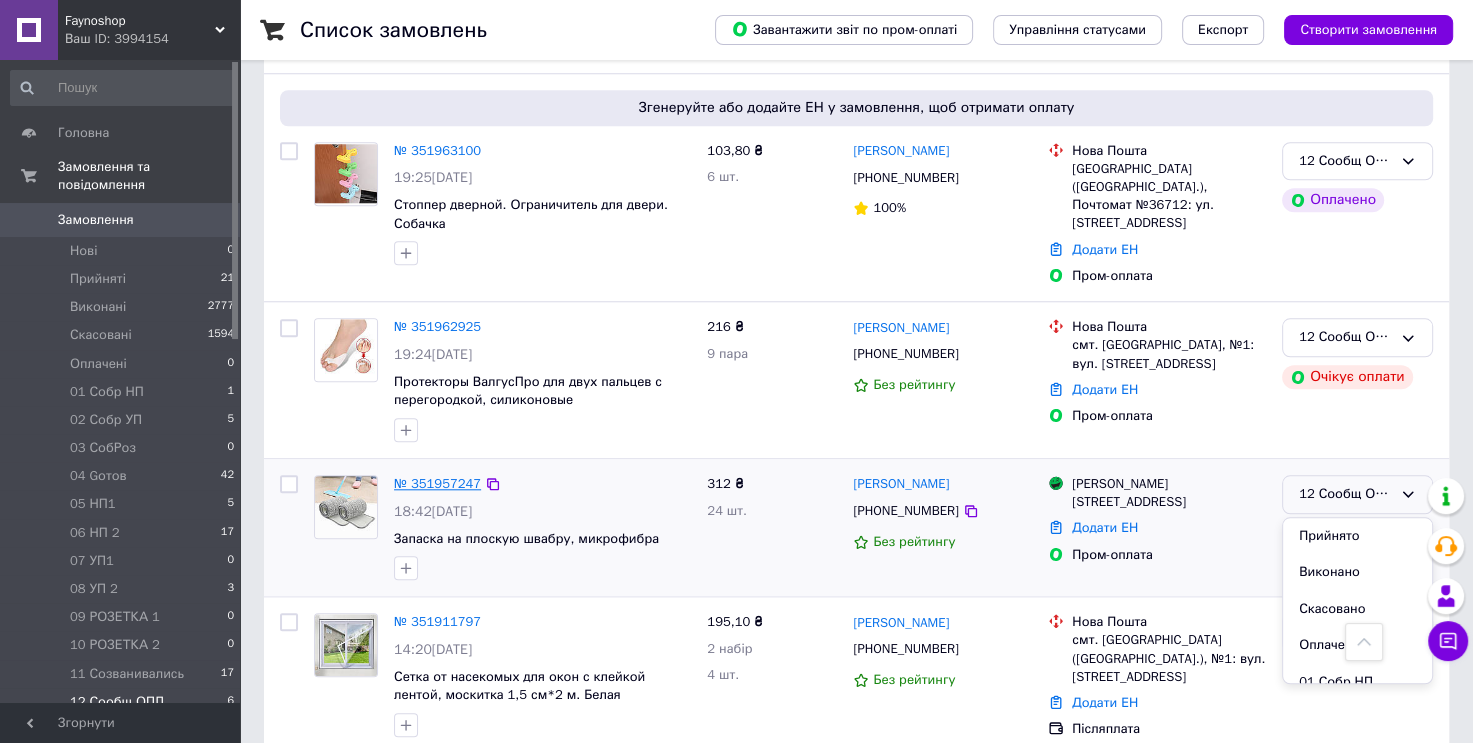 click on "№ 351957247" at bounding box center (437, 483) 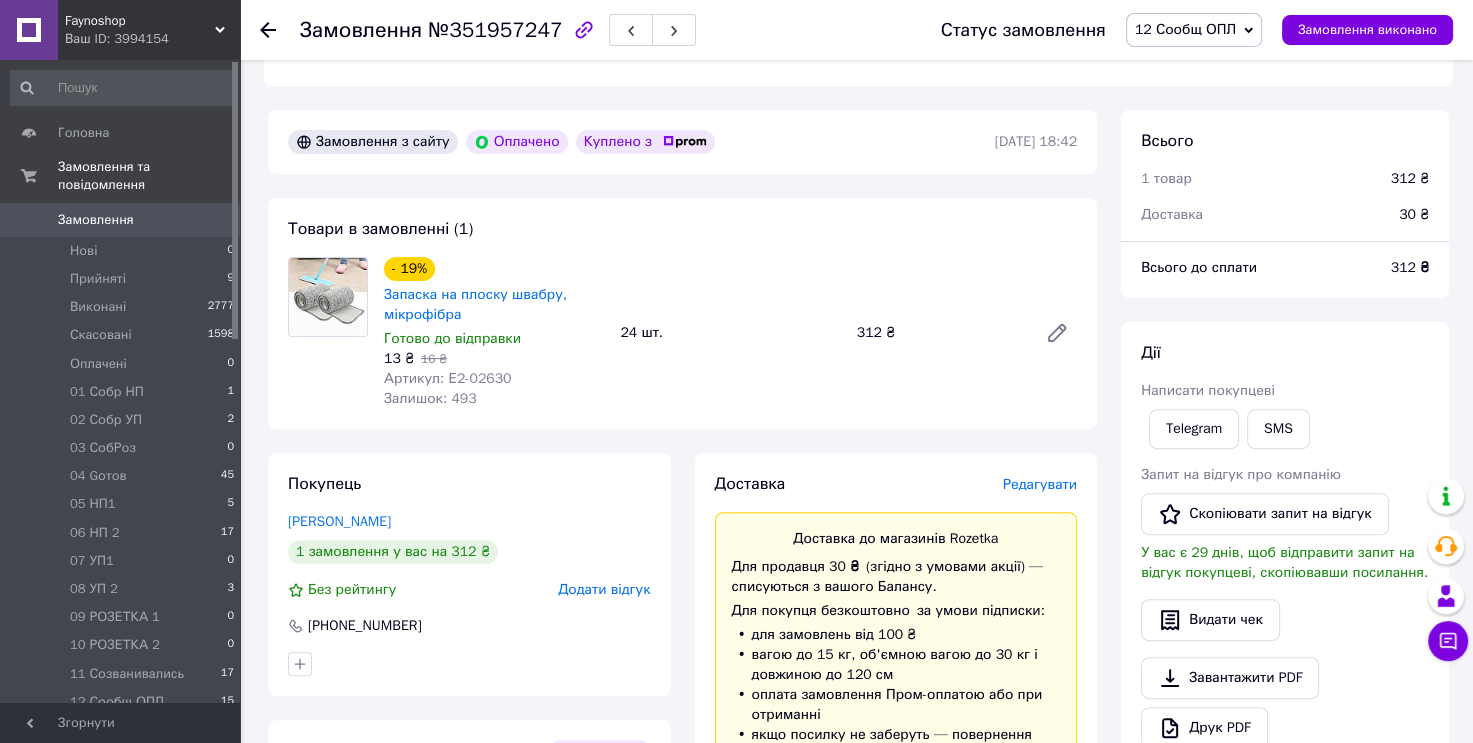 scroll, scrollTop: 468, scrollLeft: 0, axis: vertical 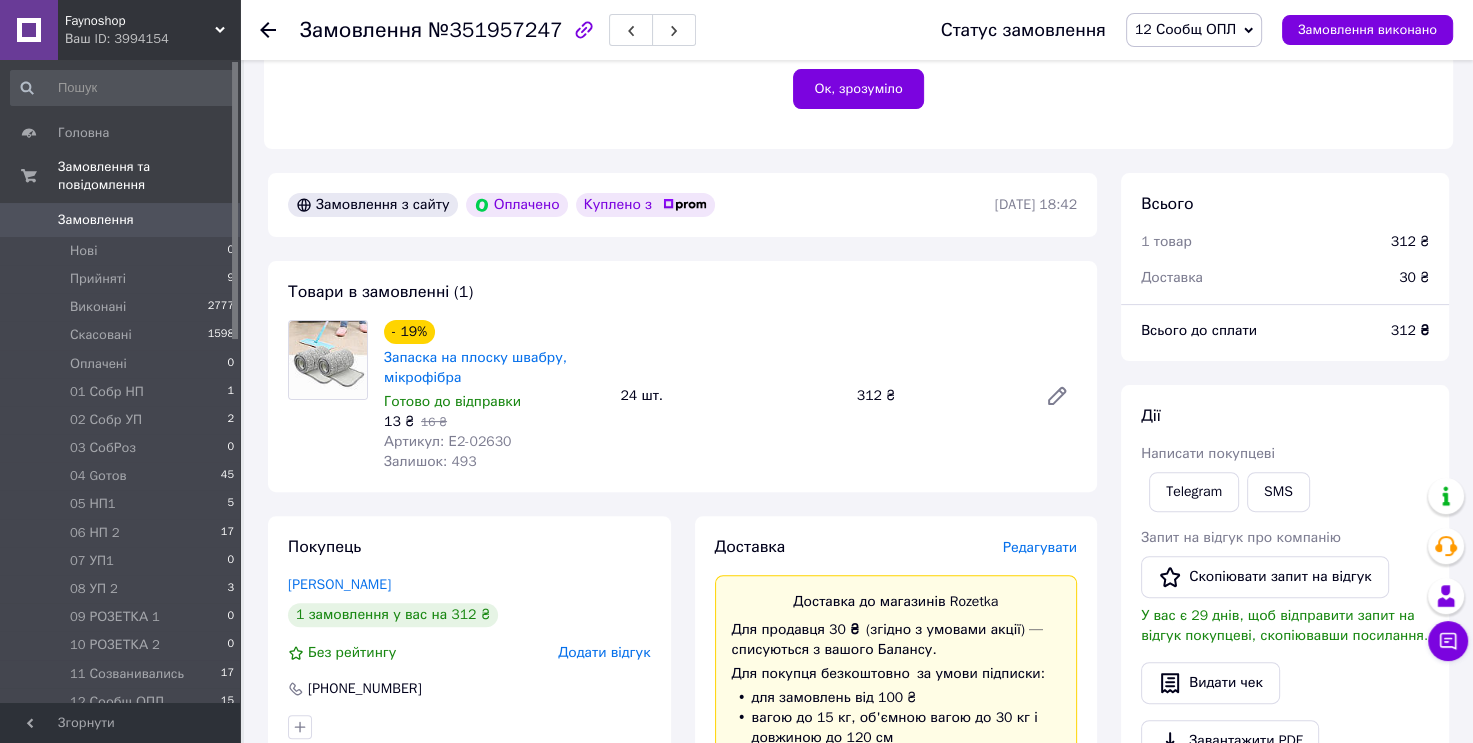 click on "12 Сообщ ОПЛ" at bounding box center [1194, 30] 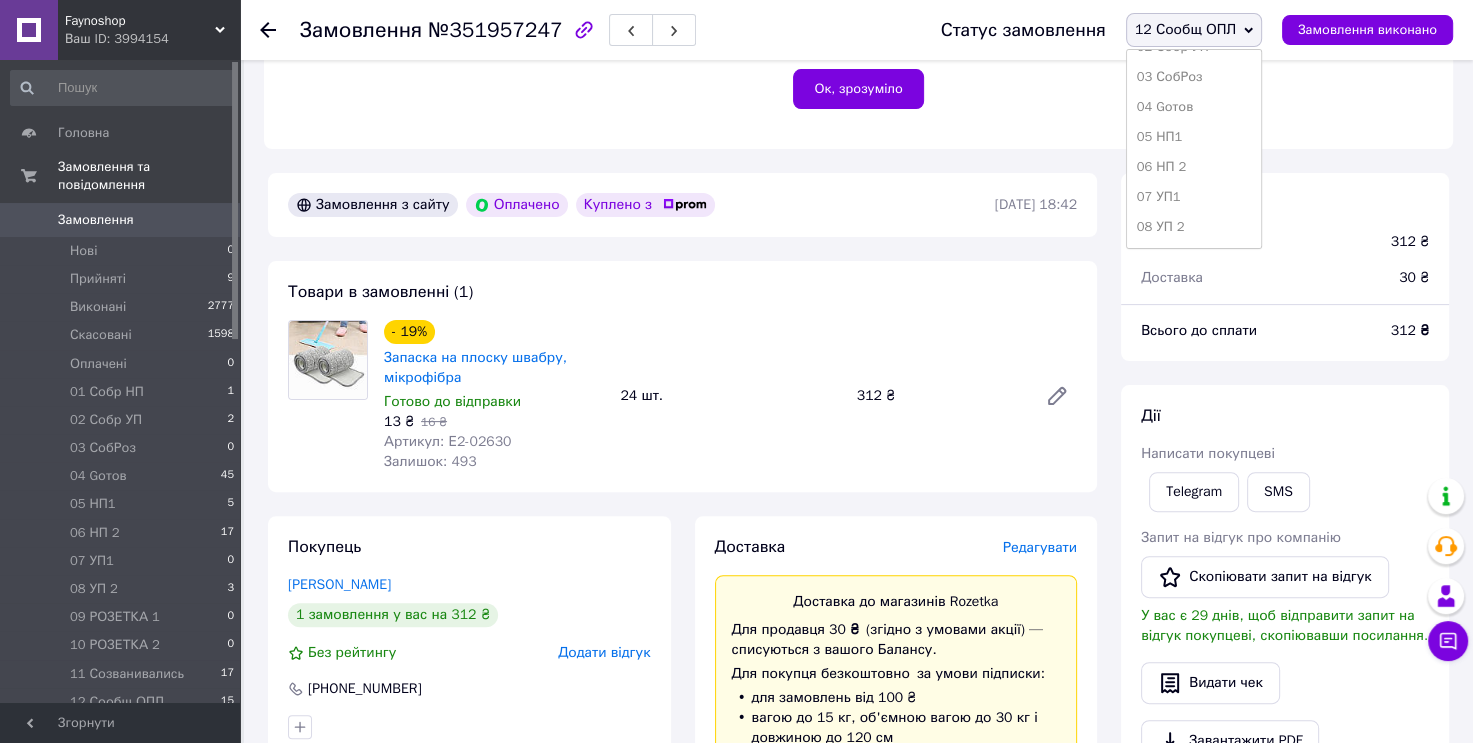 scroll, scrollTop: 347, scrollLeft: 0, axis: vertical 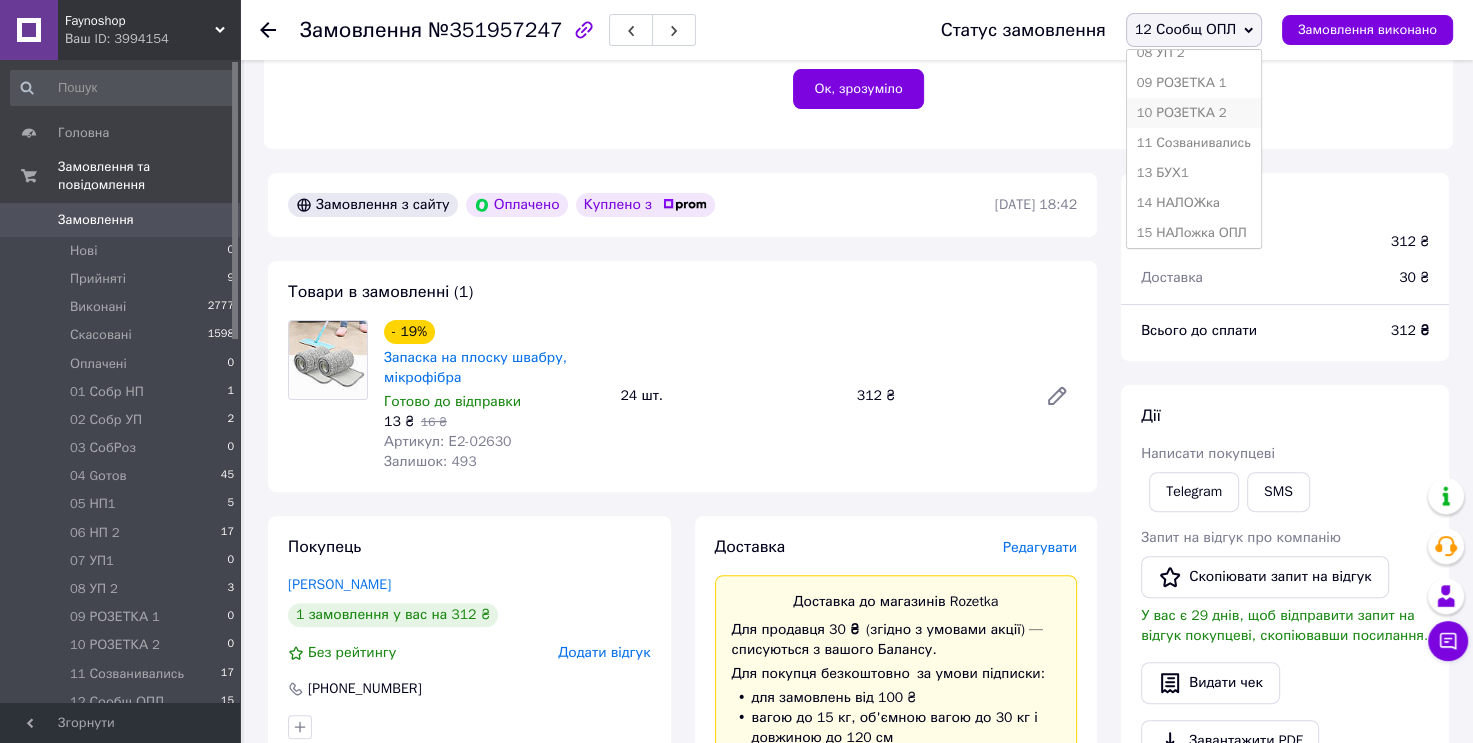 click on "10 РОЗЕТКА 2" at bounding box center [1194, 113] 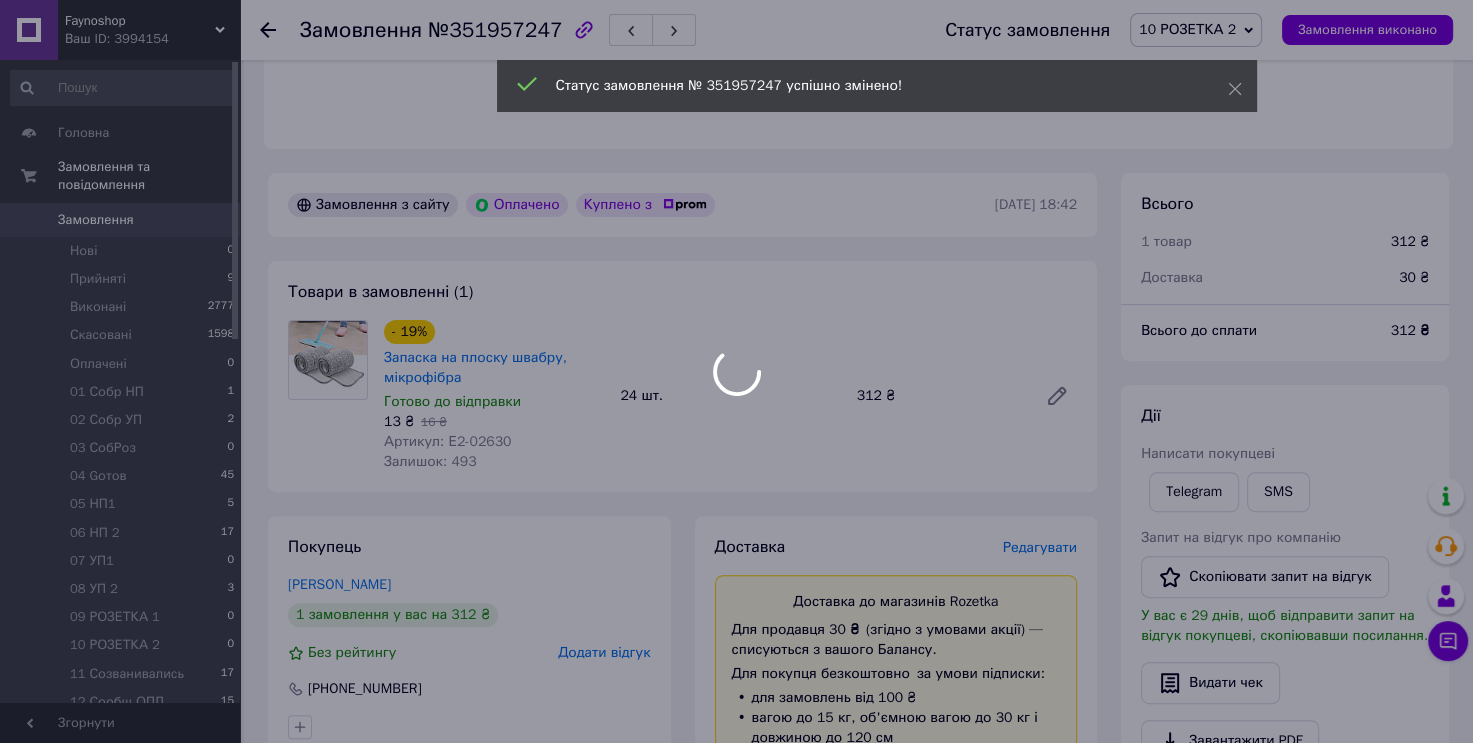 click at bounding box center [736, 371] 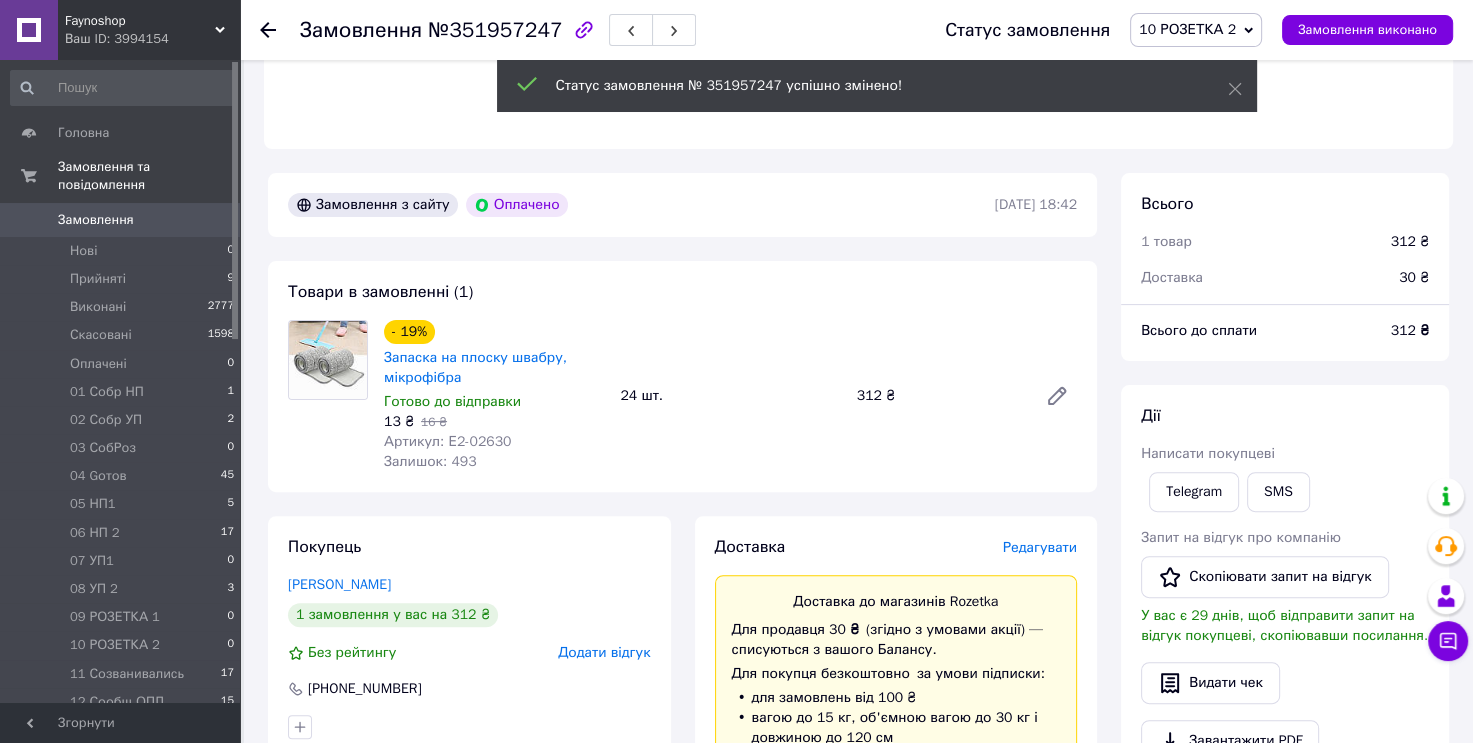 click on "12 Сообщ ОПЛ 15" at bounding box center (123, 702) 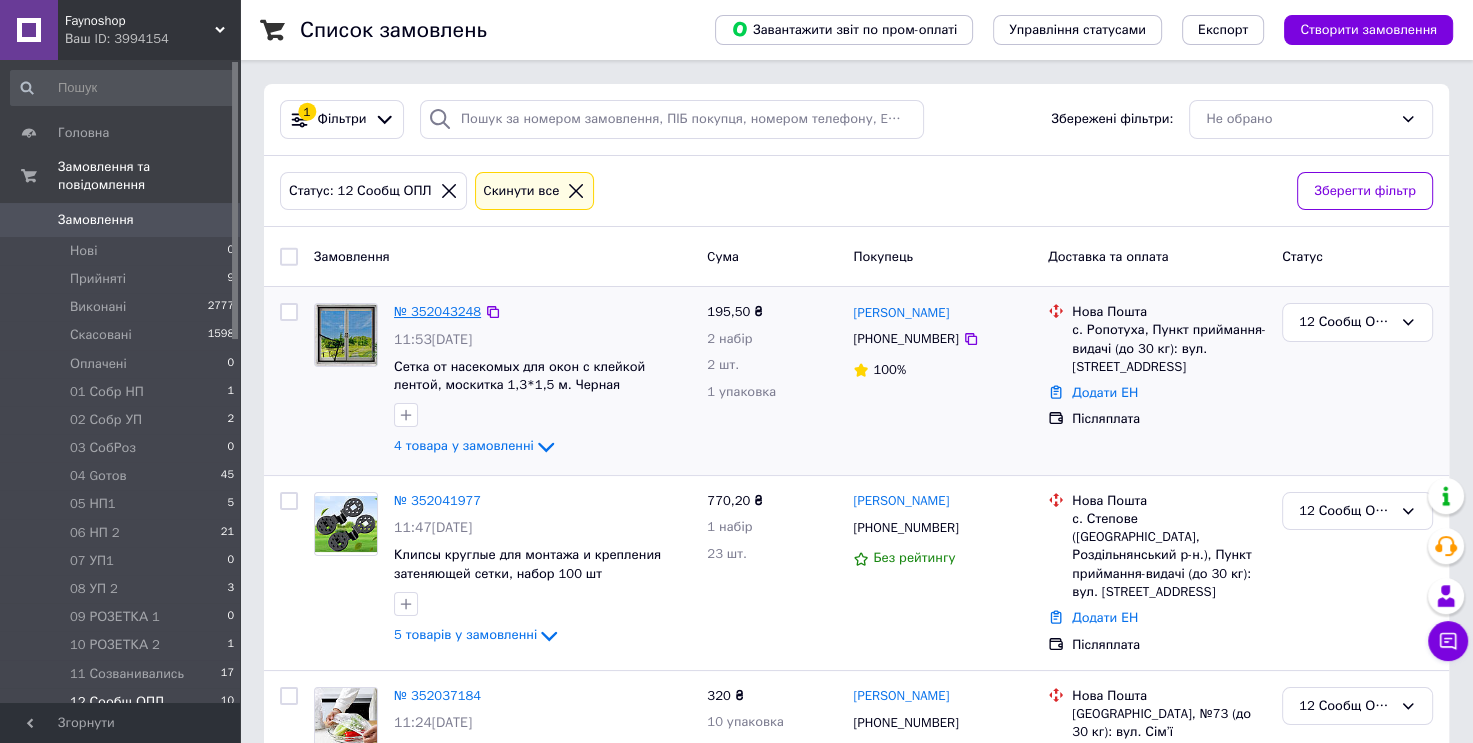 click on "№ 352043248" at bounding box center (437, 311) 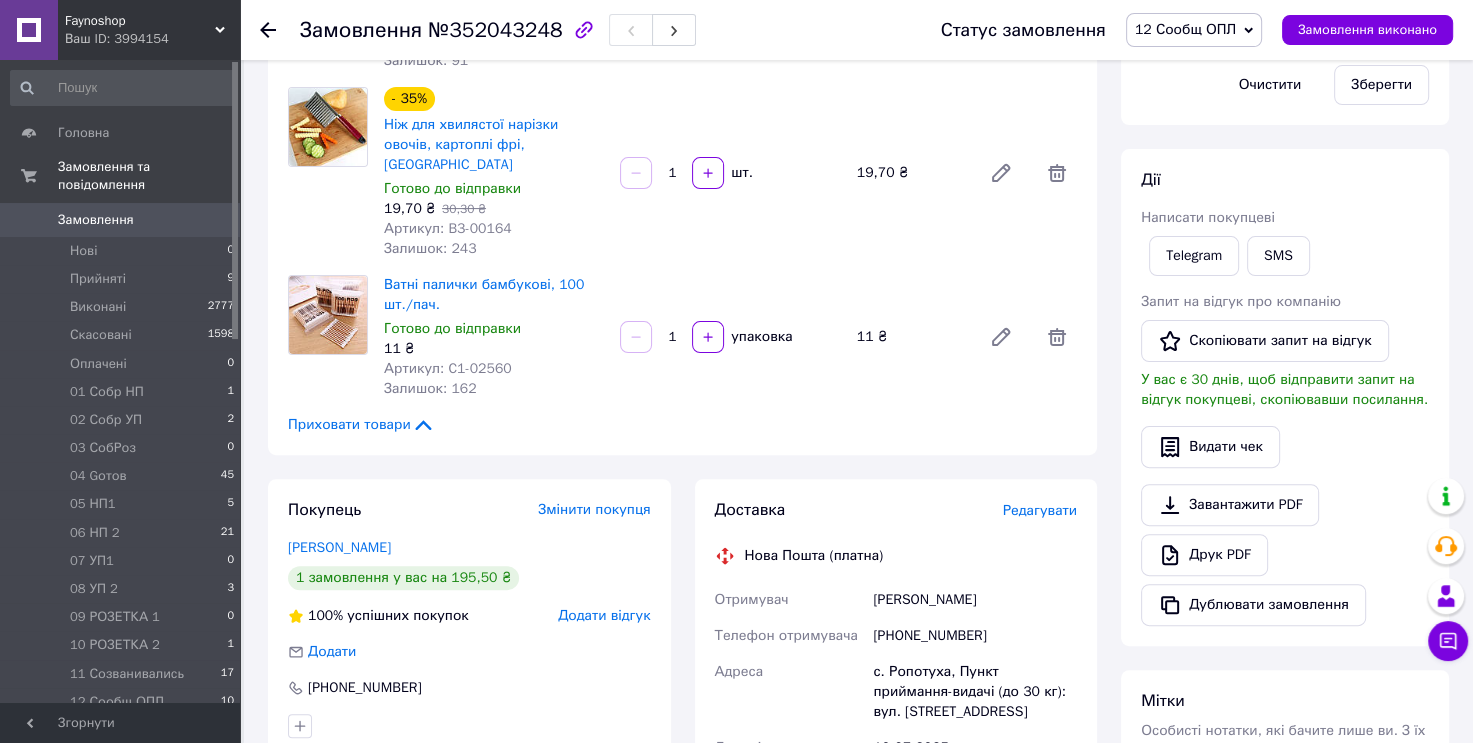 scroll, scrollTop: 500, scrollLeft: 0, axis: vertical 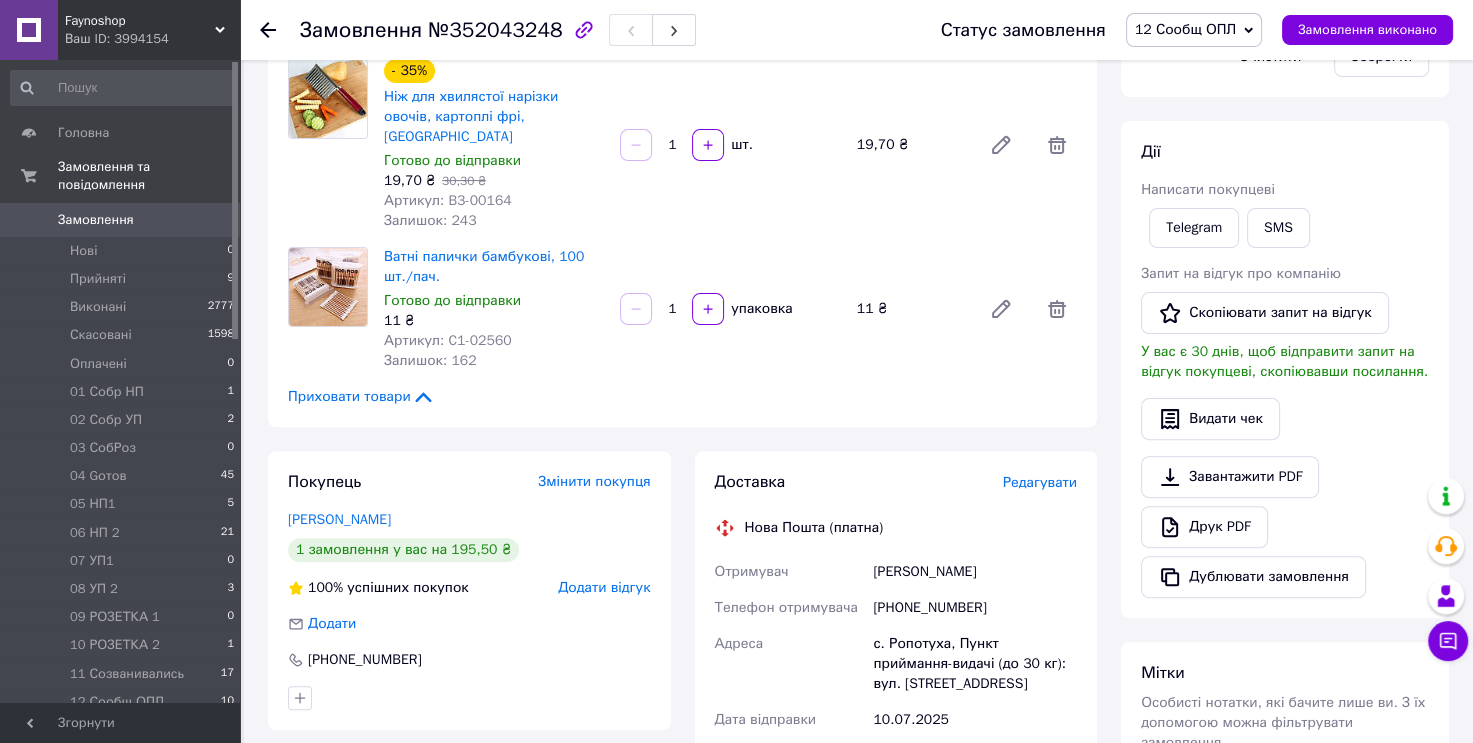 click on "12 Сообщ ОПЛ" at bounding box center (1194, 30) 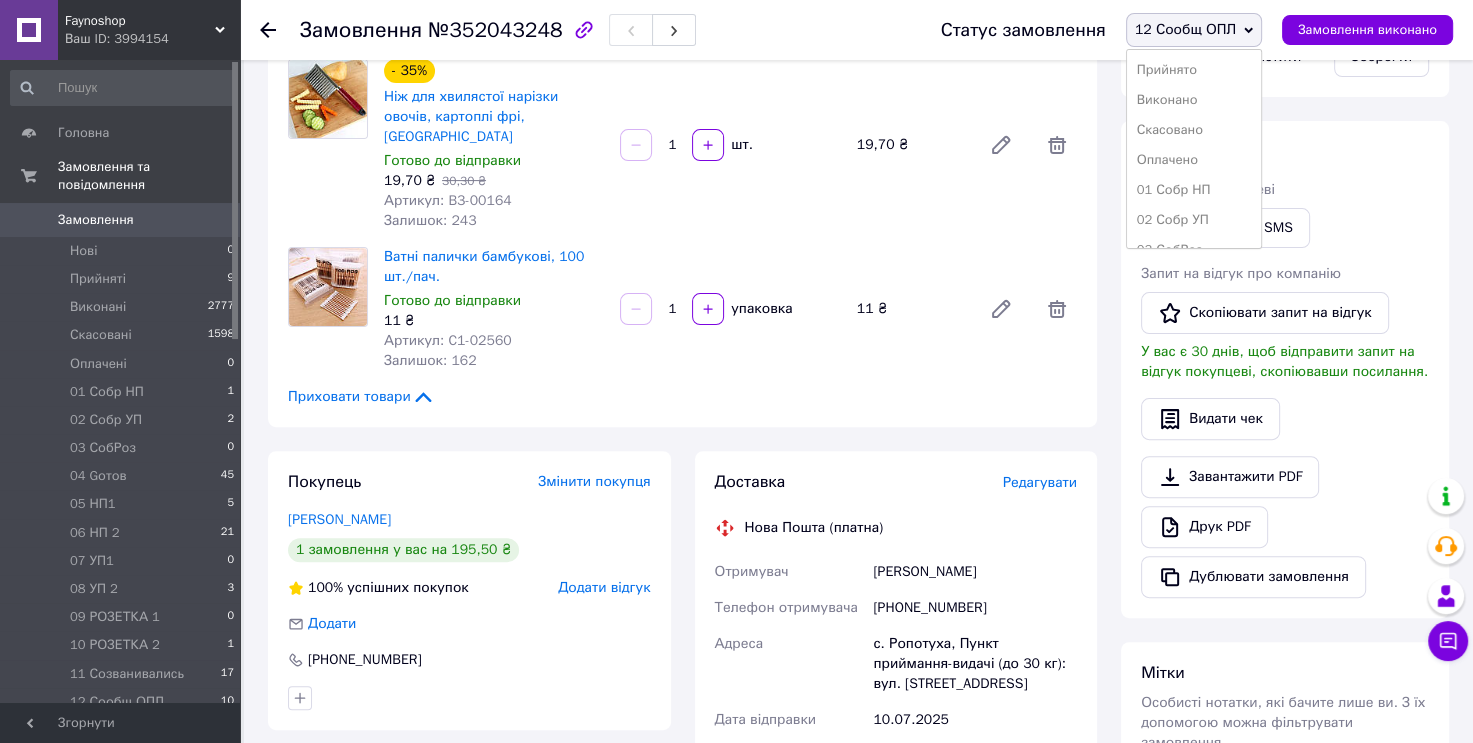 click on "12 Сообщ ОПЛ" at bounding box center [1194, 30] 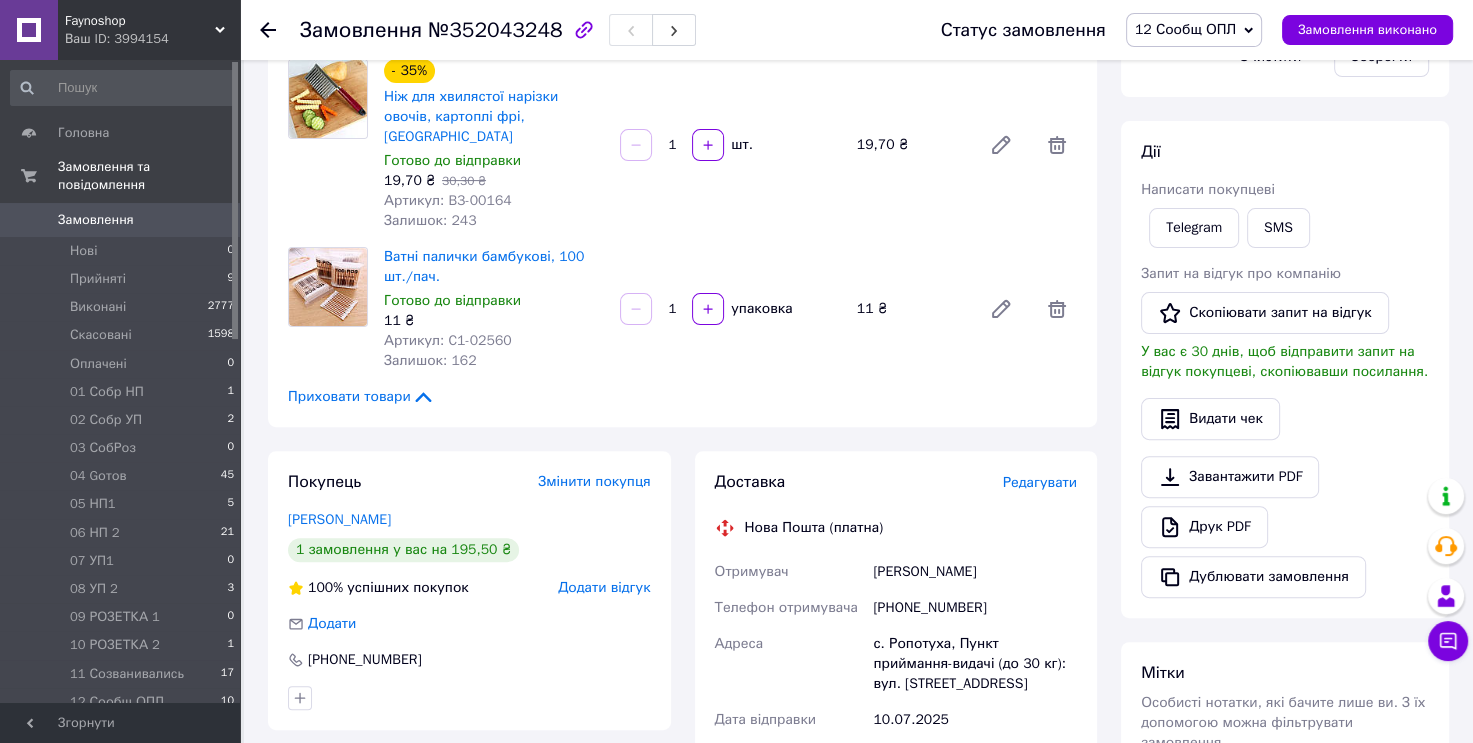 click 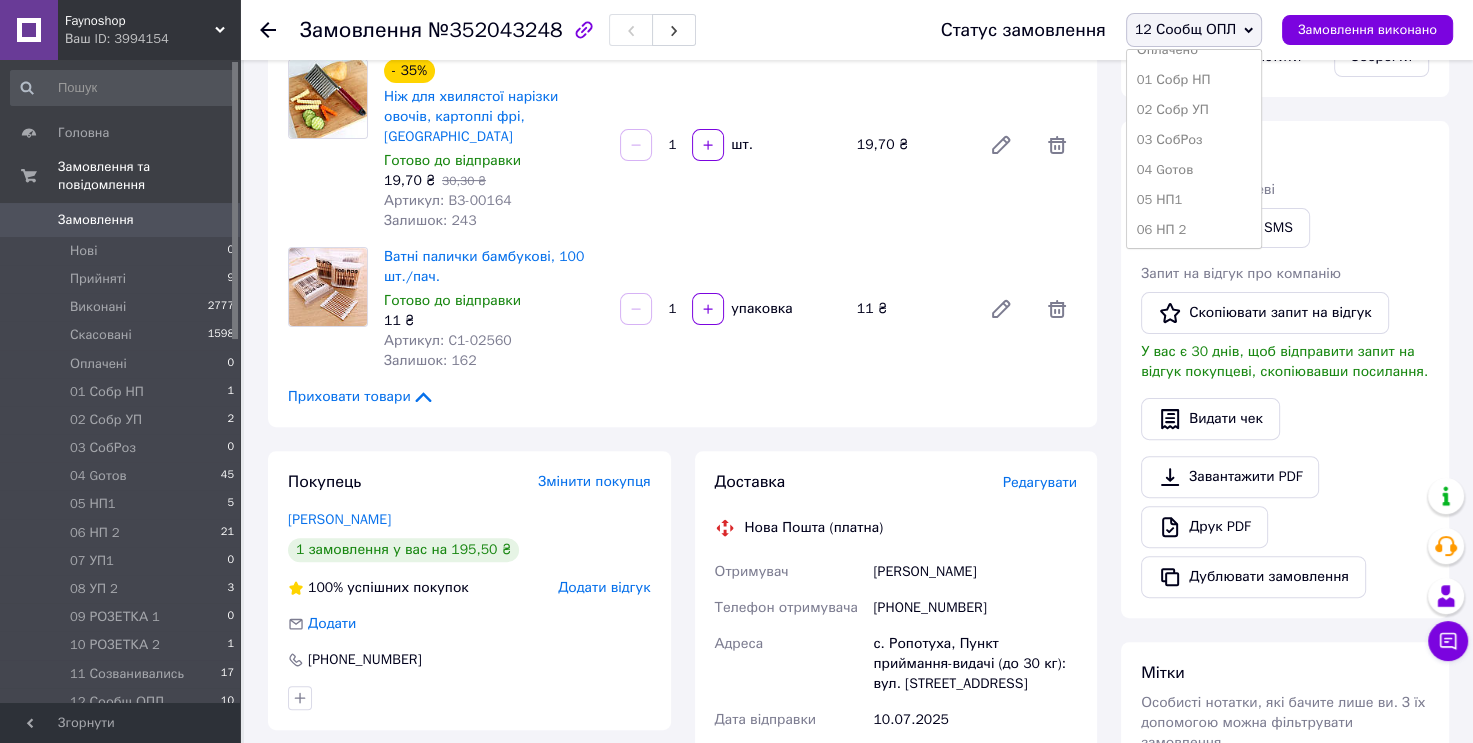 scroll, scrollTop: 173, scrollLeft: 0, axis: vertical 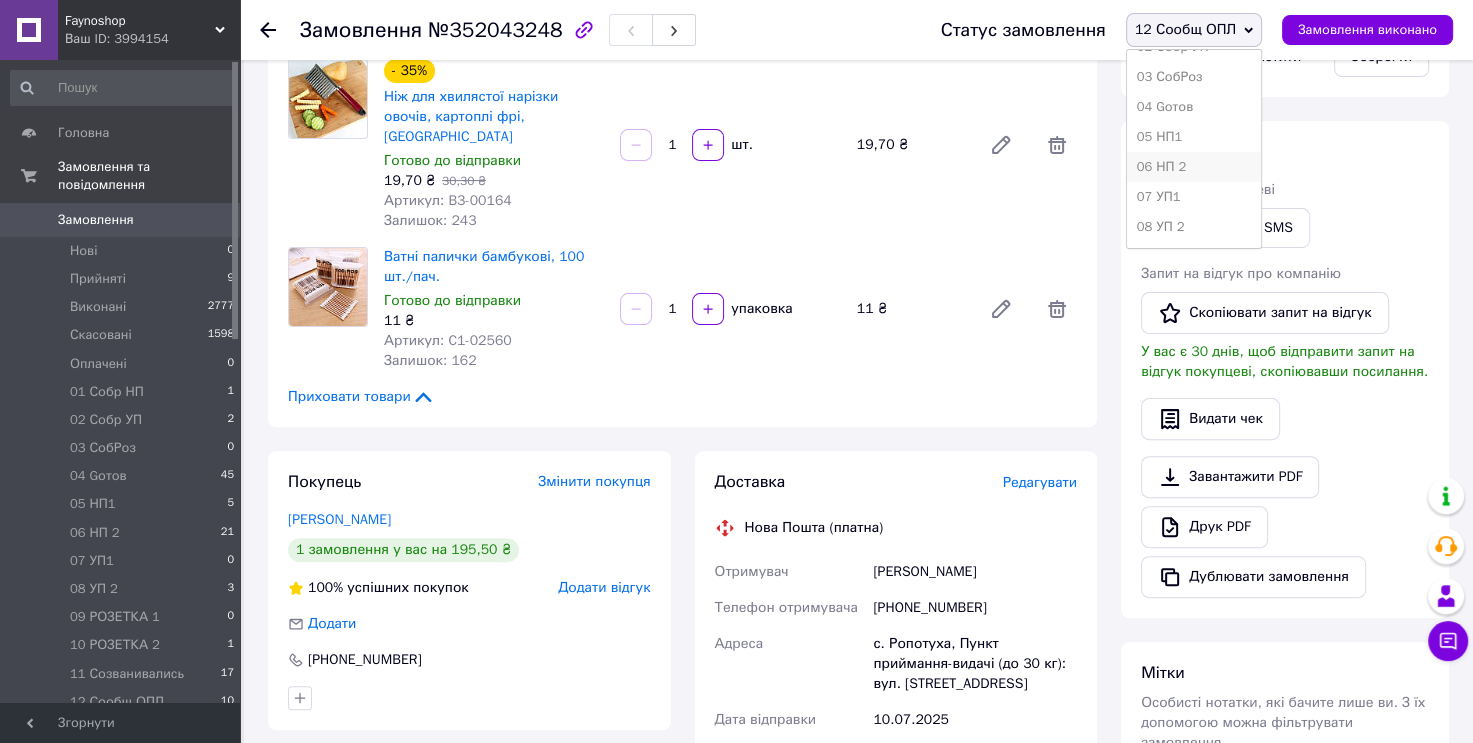 click on "06 НП 2" at bounding box center (1194, 167) 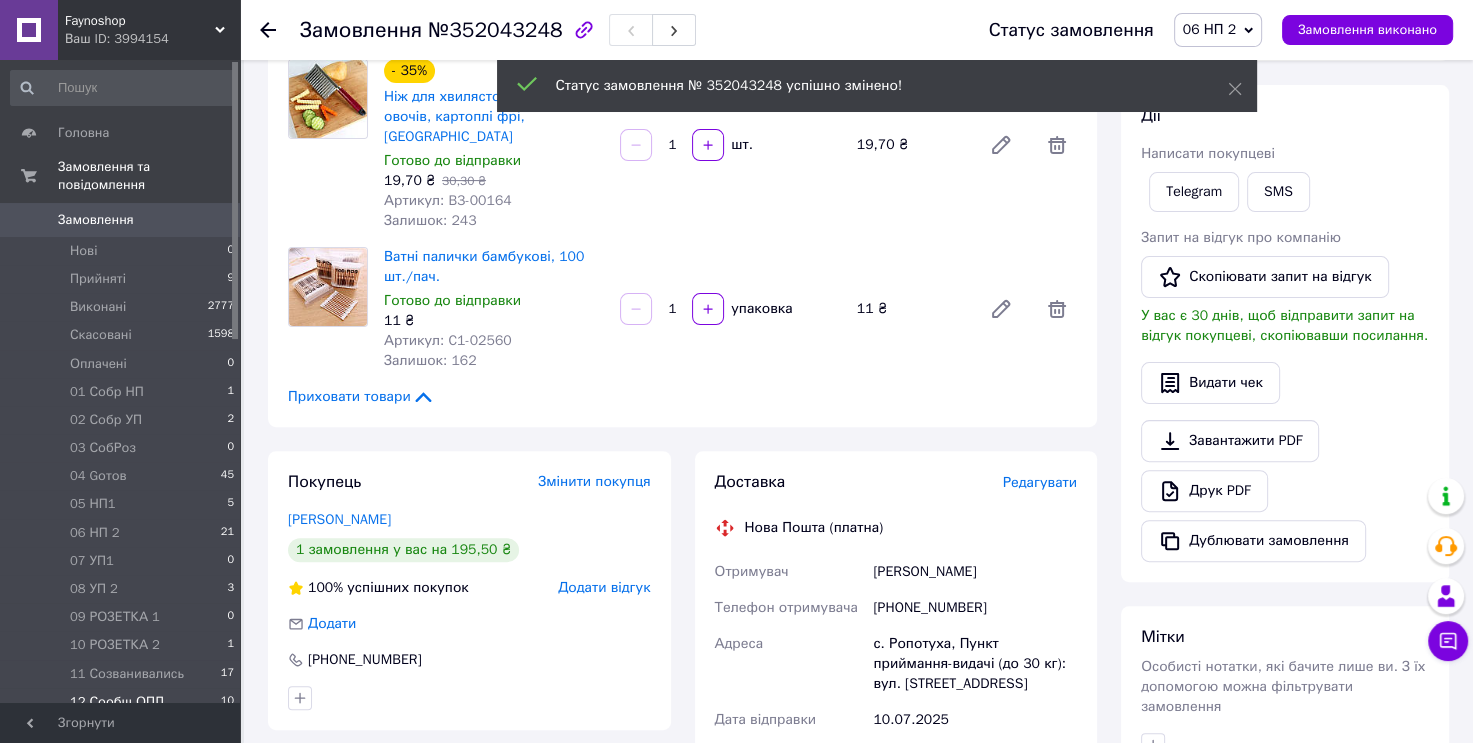 click on "12 Сообщ ОПЛ" at bounding box center [117, 702] 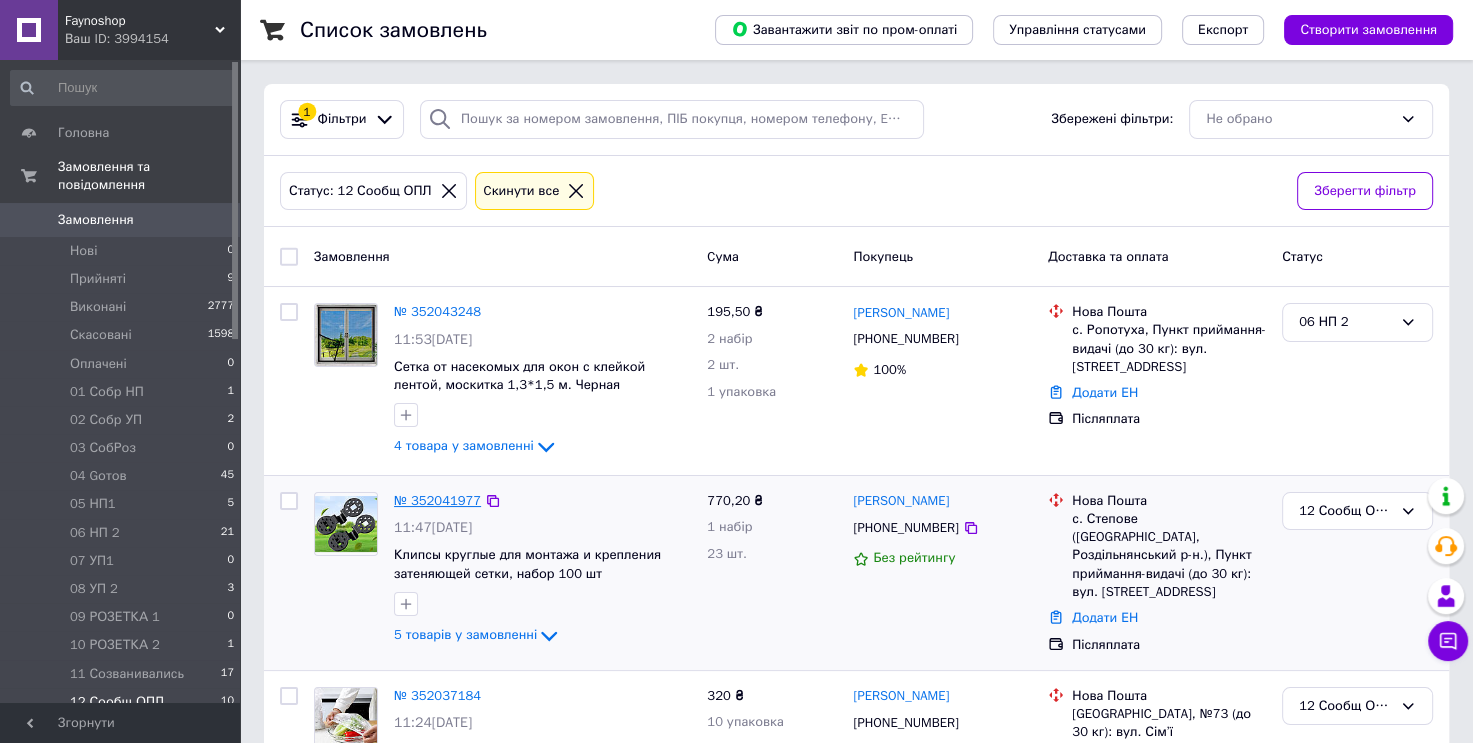 click on "№ 352041977" at bounding box center (437, 500) 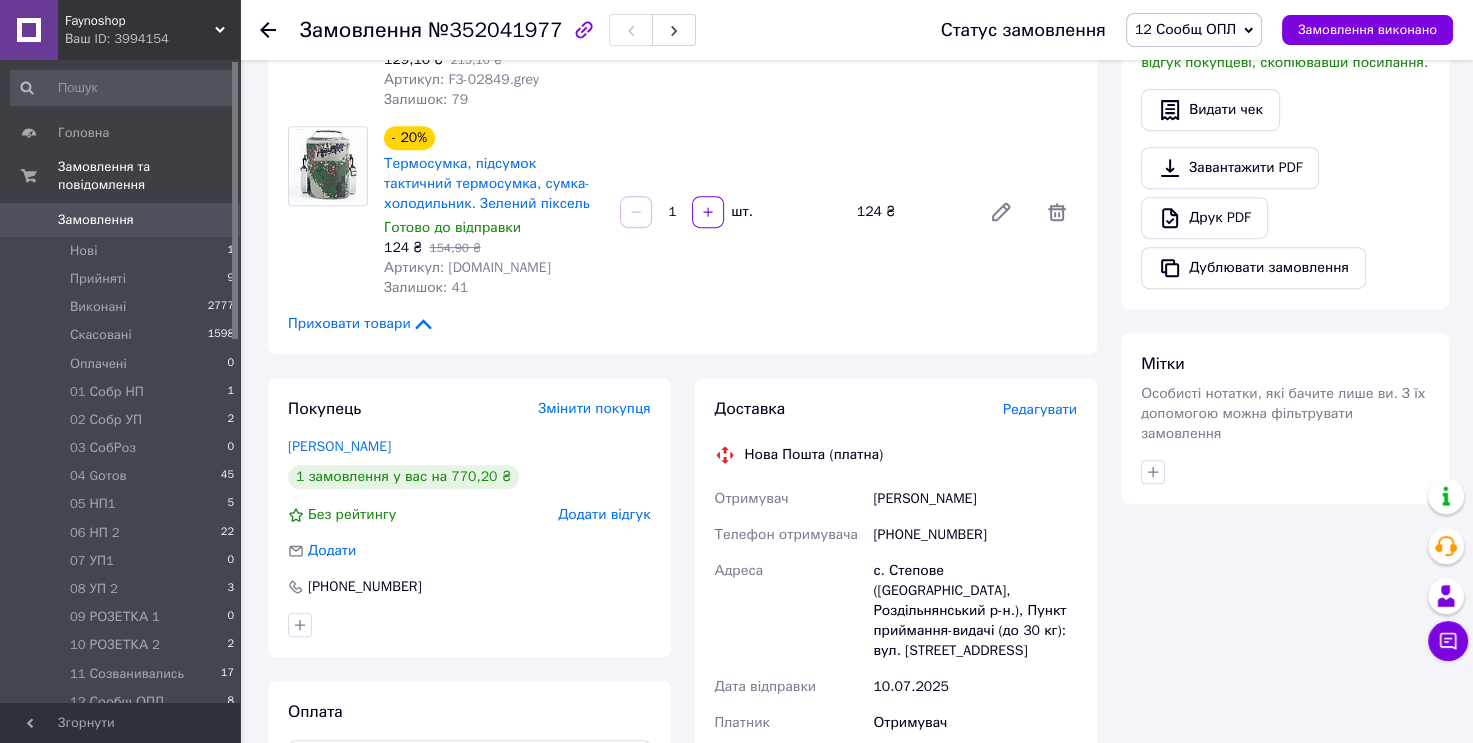scroll, scrollTop: 822, scrollLeft: 0, axis: vertical 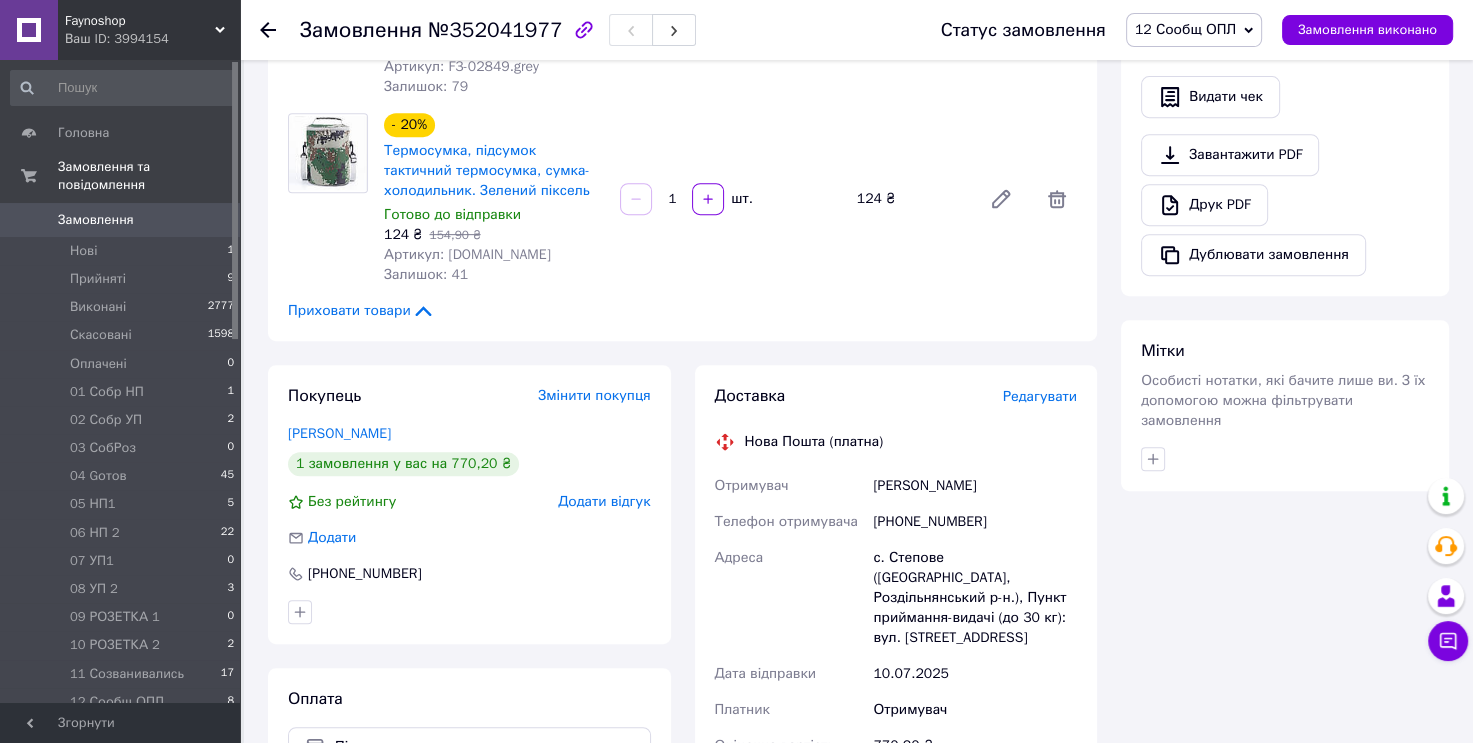 click on "12 Сообщ ОПЛ" at bounding box center [1194, 30] 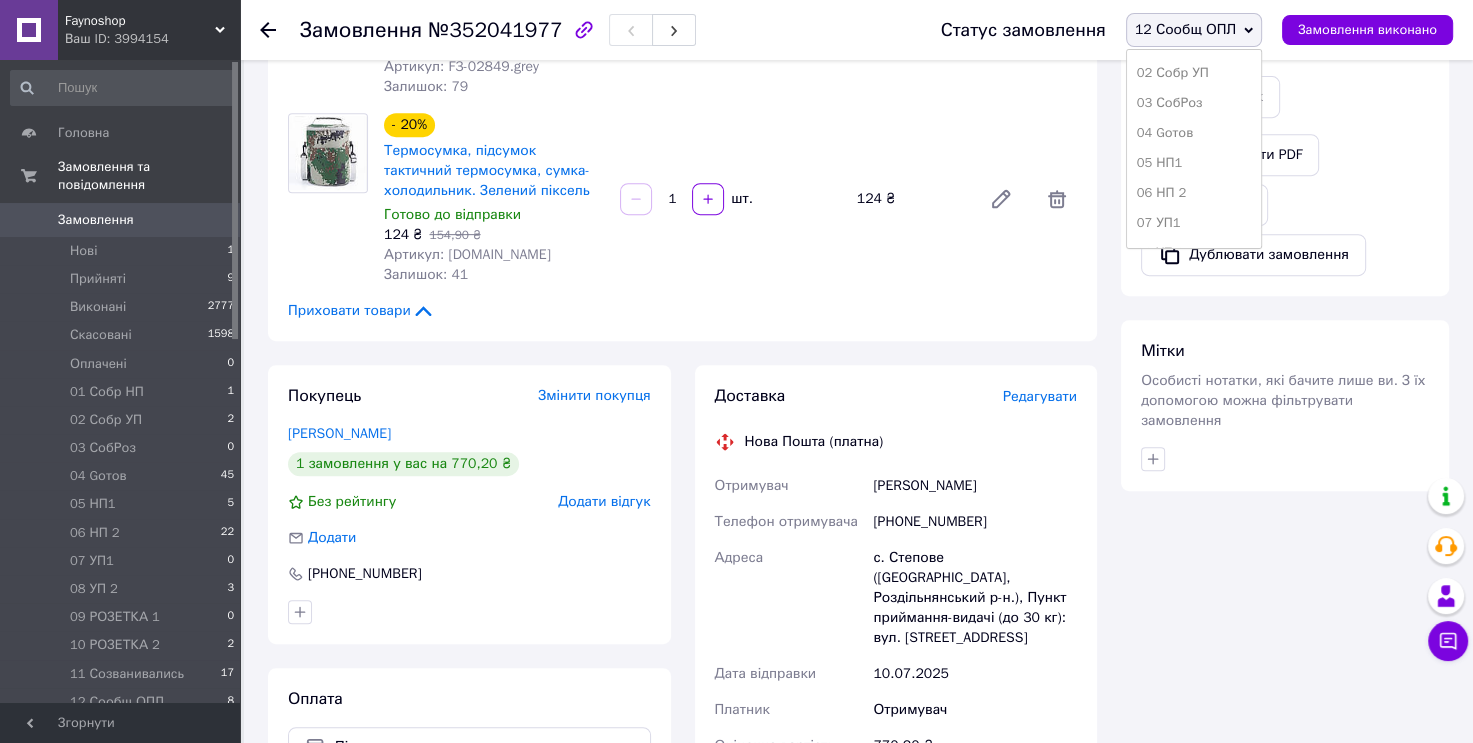 scroll, scrollTop: 173, scrollLeft: 0, axis: vertical 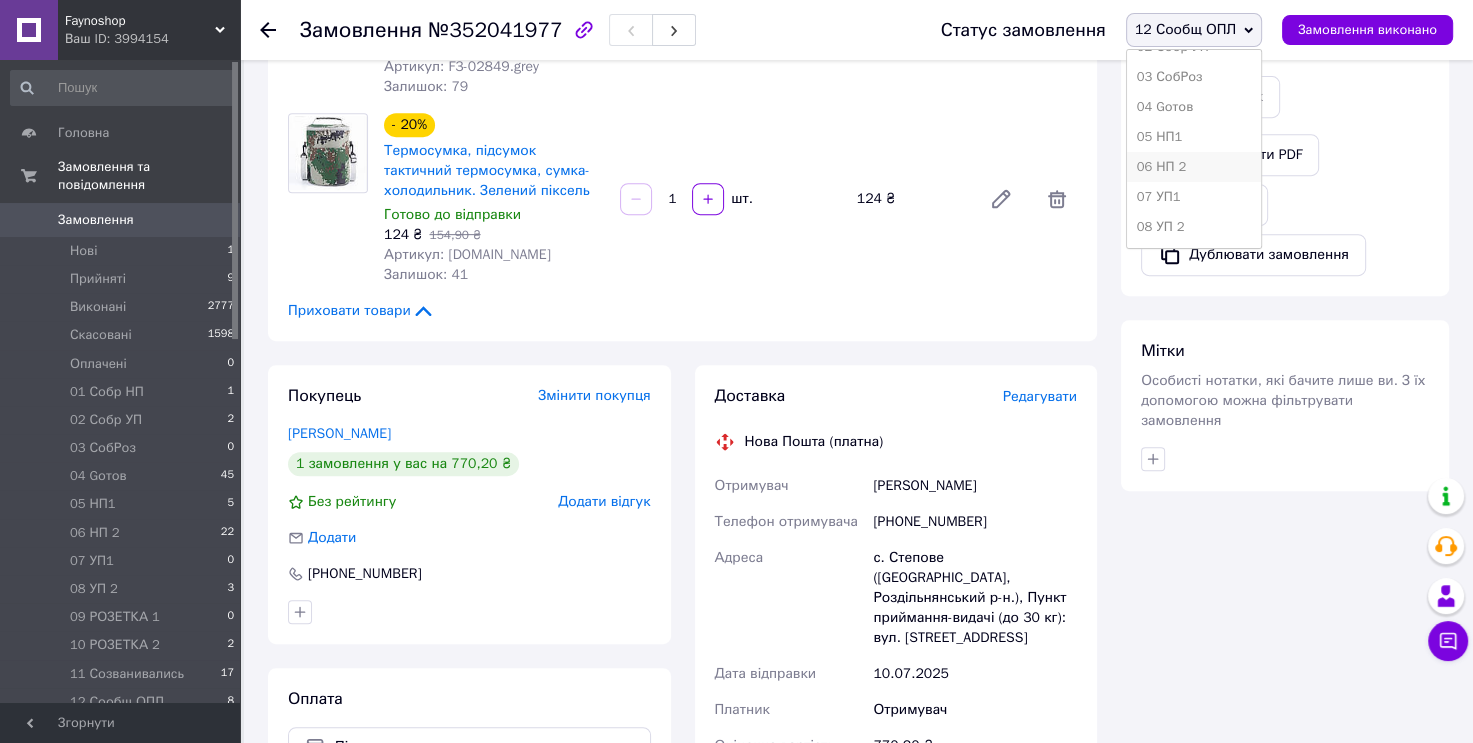 click on "06 НП 2" at bounding box center [1194, 167] 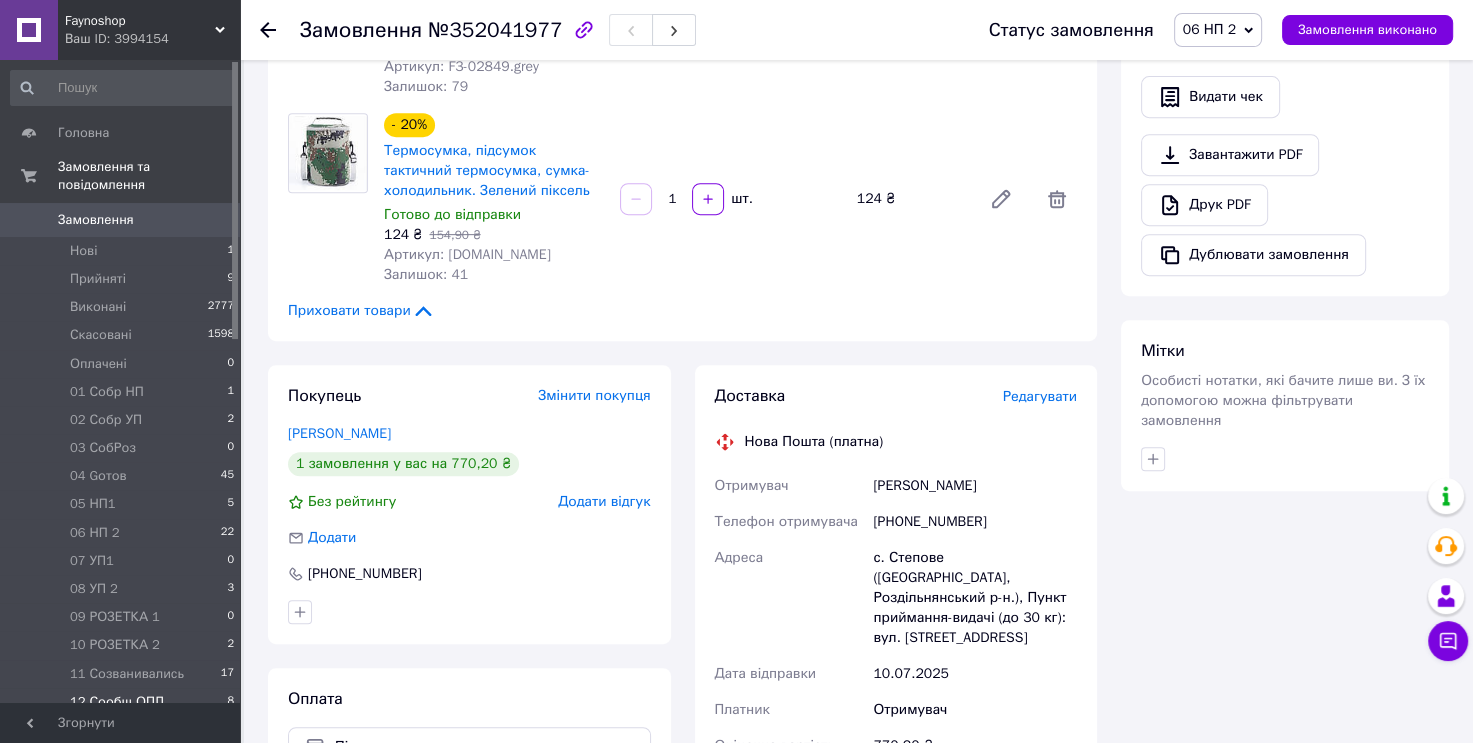 click on "12 Сообщ ОПЛ 8" at bounding box center [123, 702] 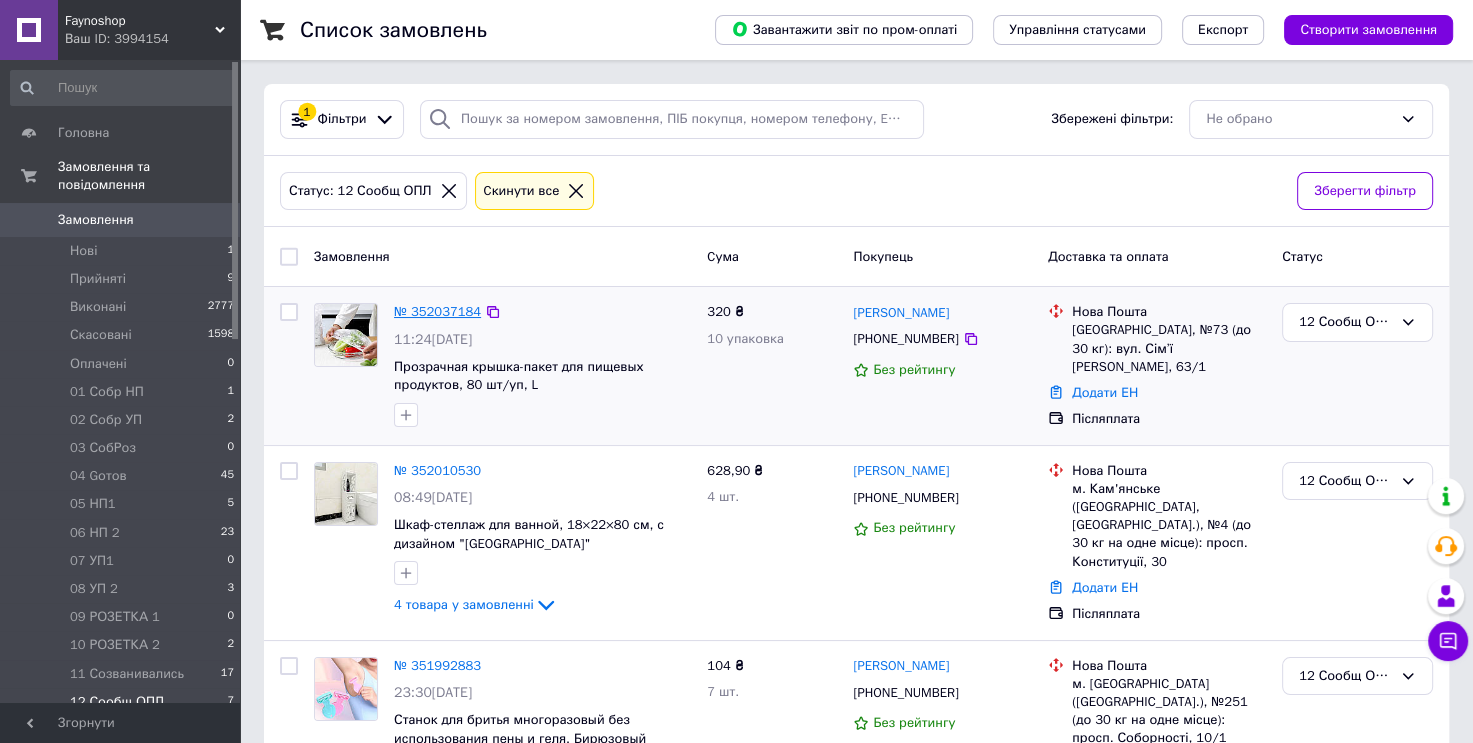 click on "№ 352037184" at bounding box center (437, 311) 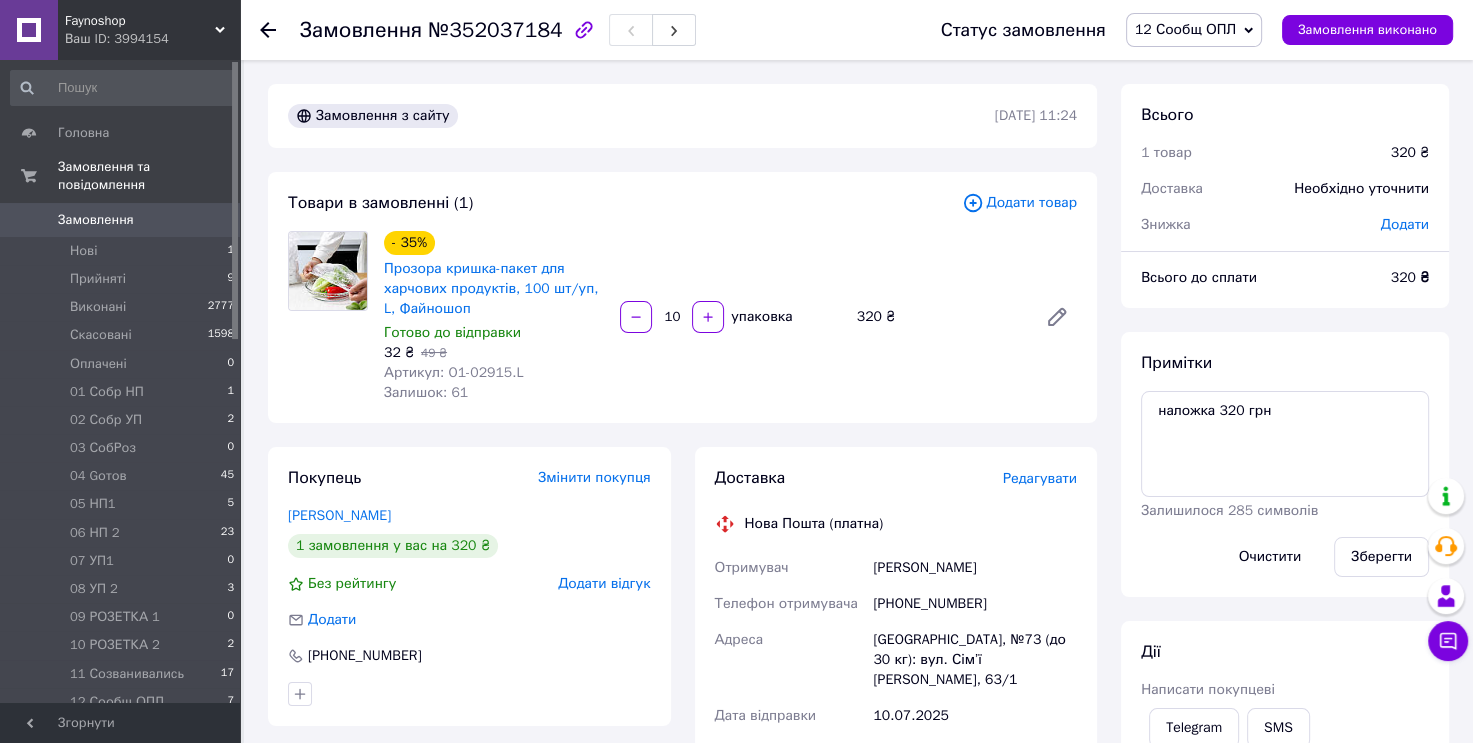 click on "12 Сообщ ОПЛ" at bounding box center (1185, 29) 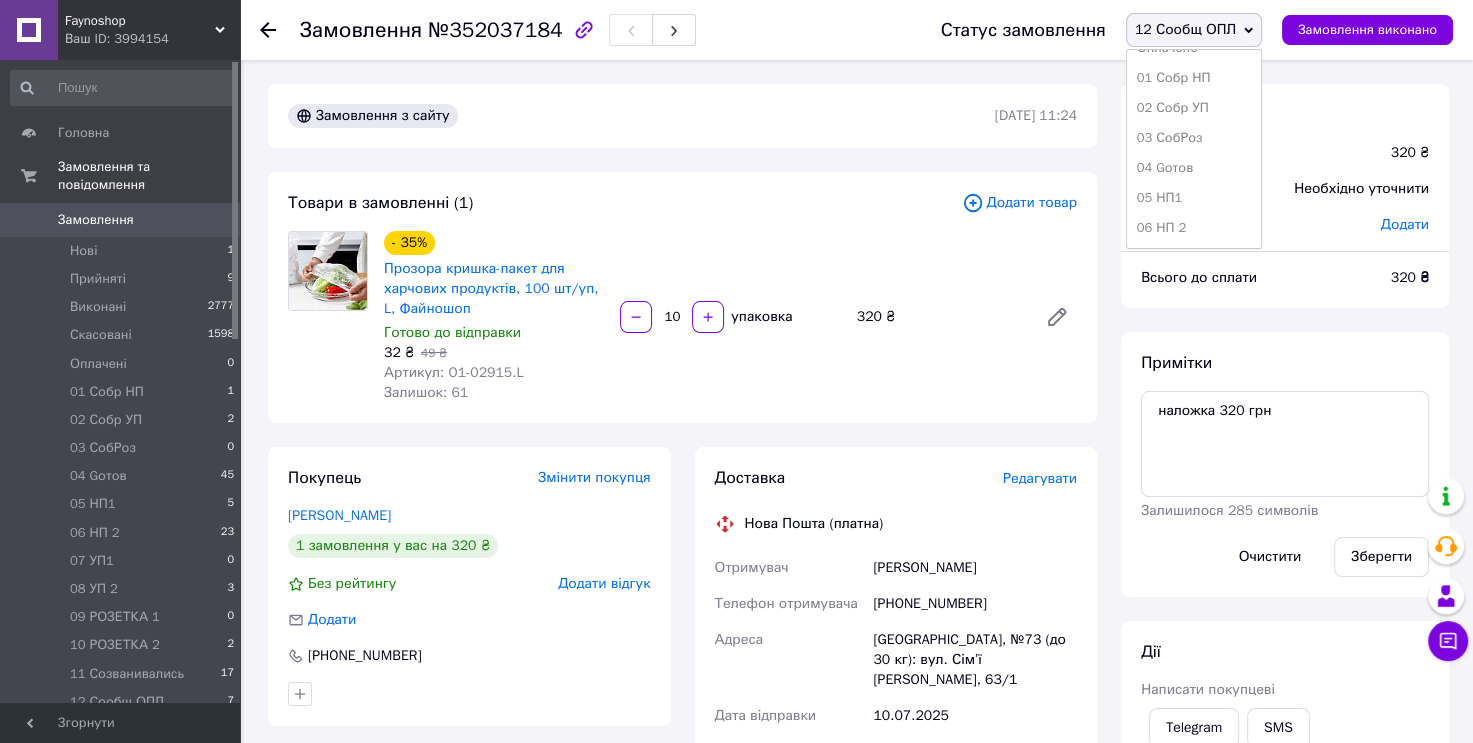 scroll, scrollTop: 173, scrollLeft: 0, axis: vertical 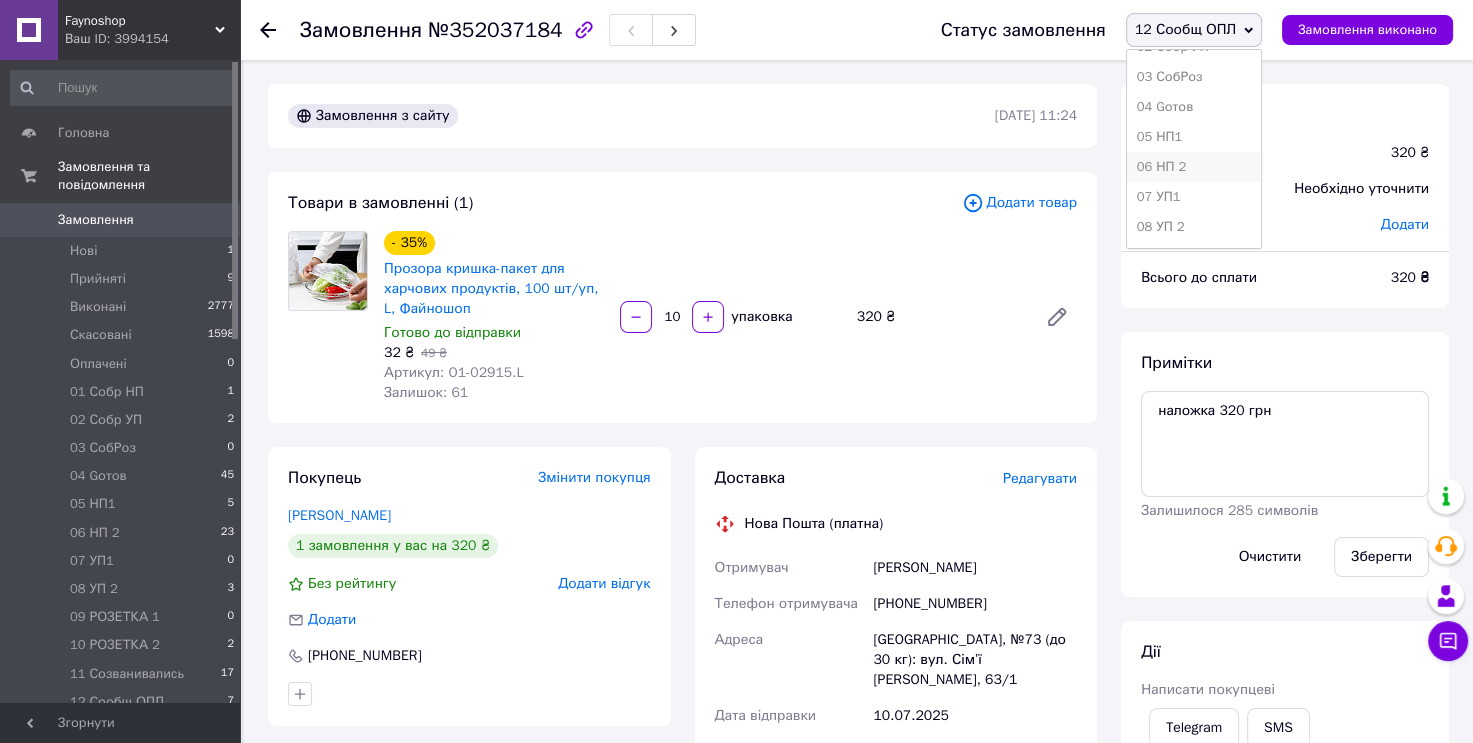 click on "06 НП 2" at bounding box center [1194, 167] 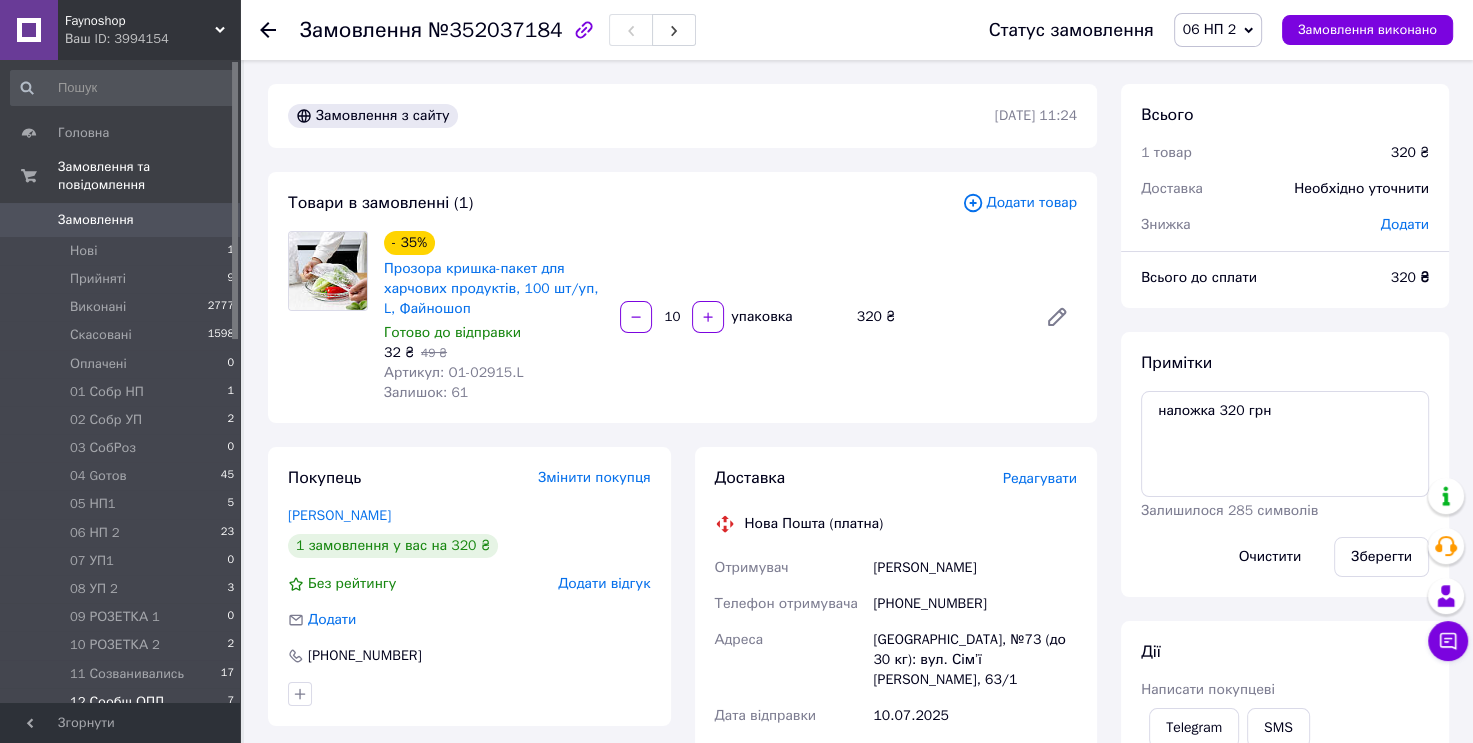 click on "12 Сообщ ОПЛ 7" at bounding box center [123, 702] 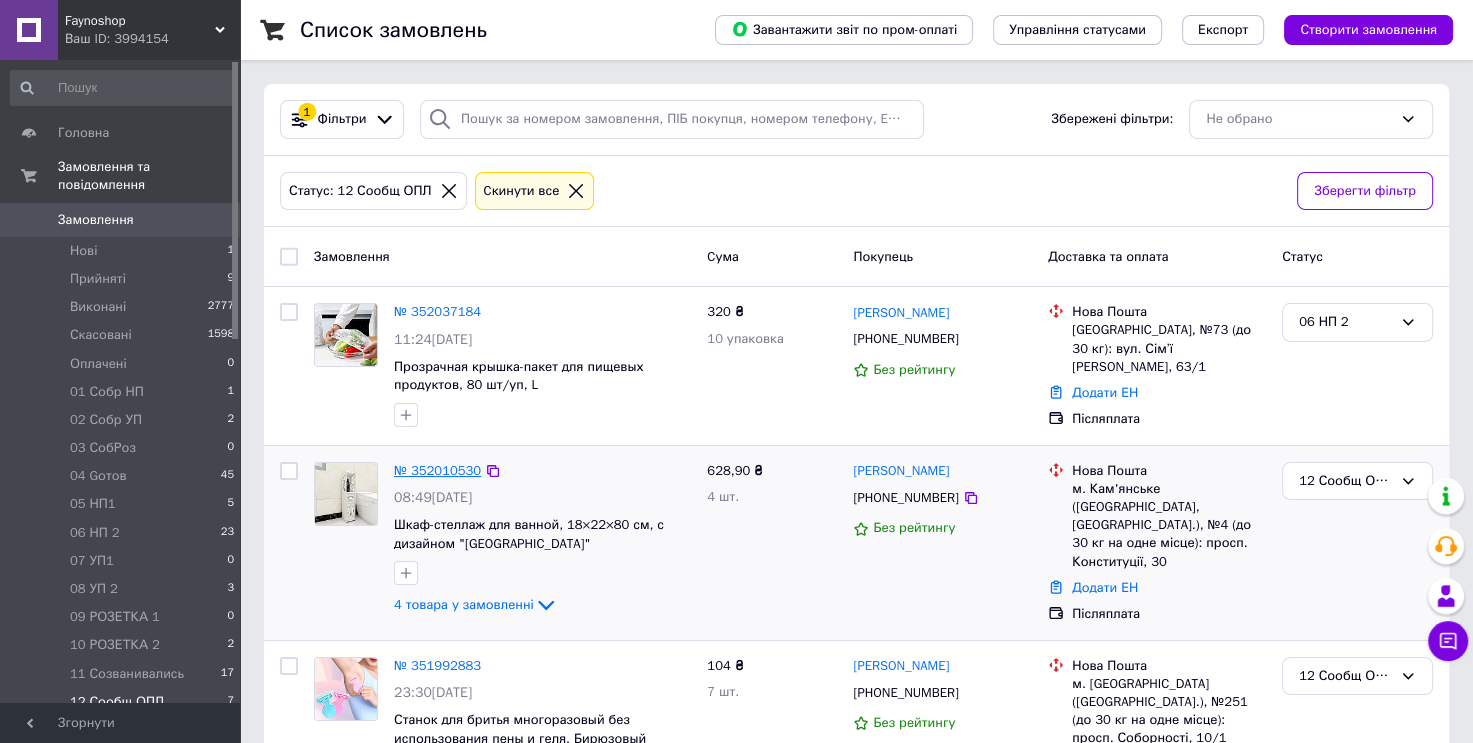 click on "№ 352010530" at bounding box center [437, 470] 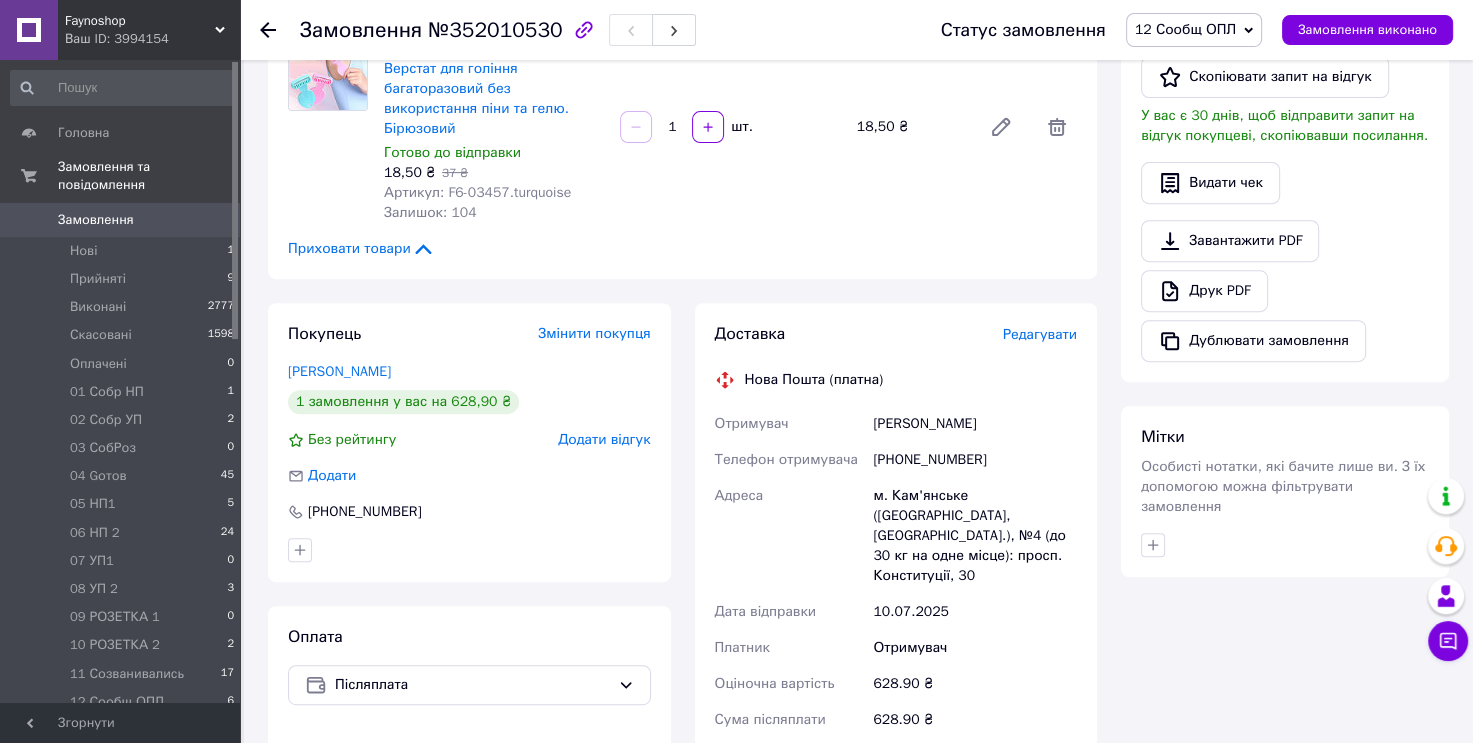 scroll, scrollTop: 742, scrollLeft: 0, axis: vertical 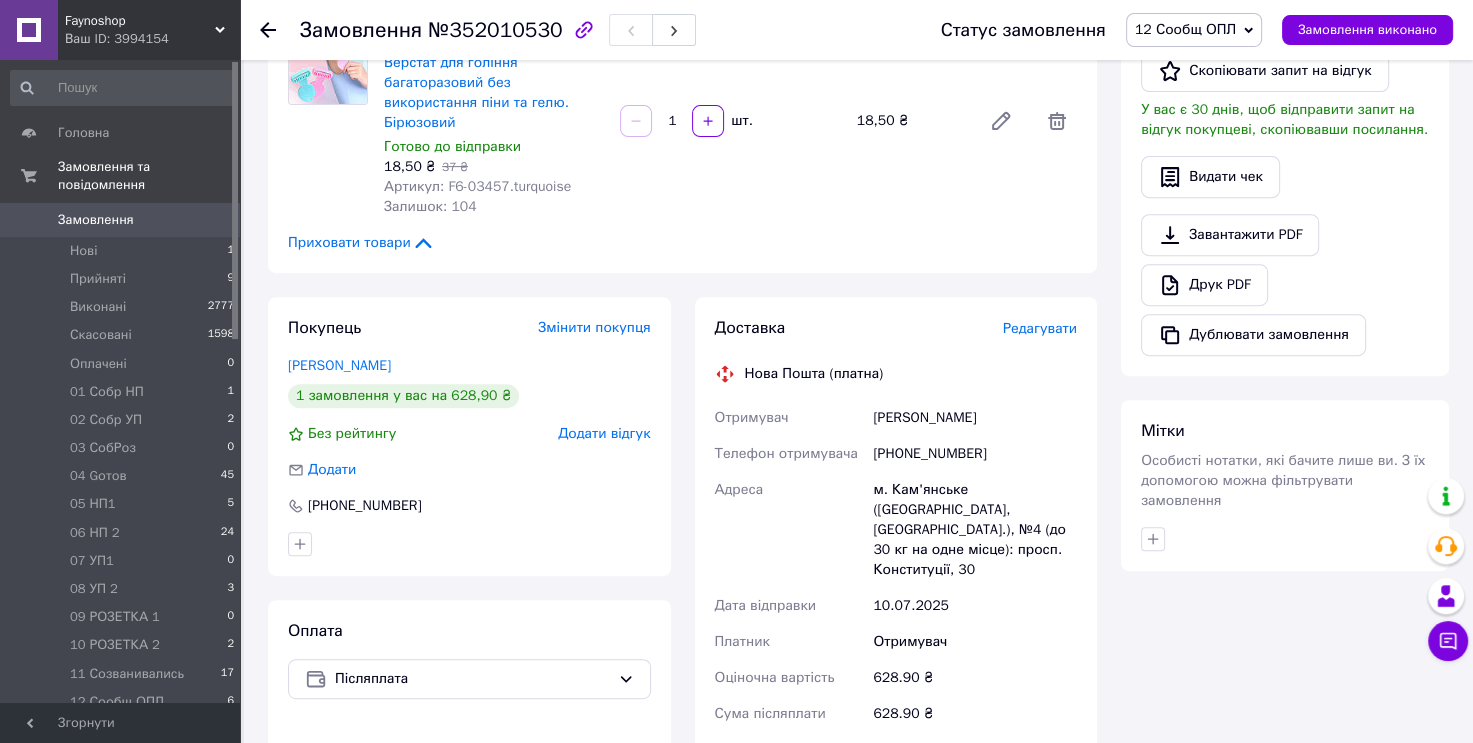 click on "12 Сообщ ОПЛ" at bounding box center [1185, 29] 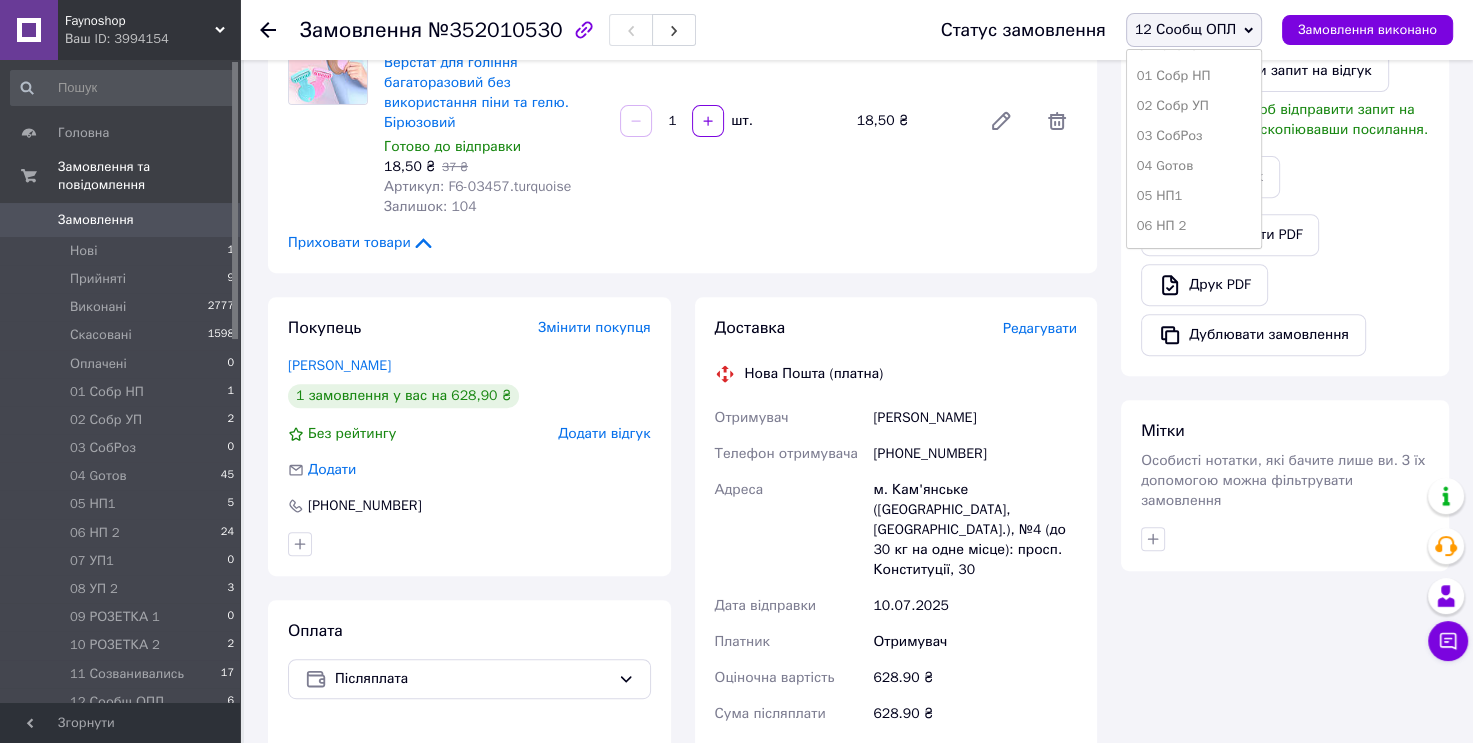 scroll, scrollTop: 173, scrollLeft: 0, axis: vertical 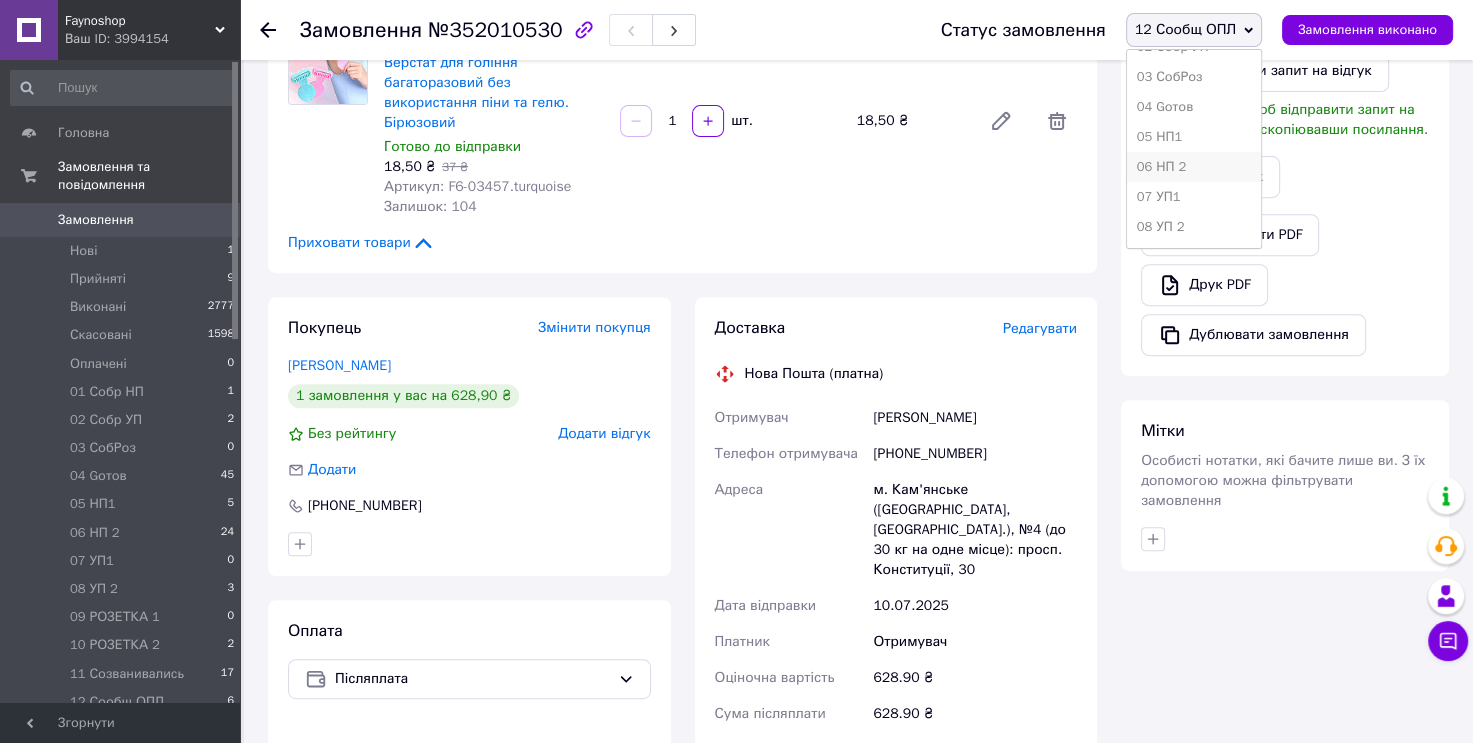 click on "06 НП 2" at bounding box center (1194, 167) 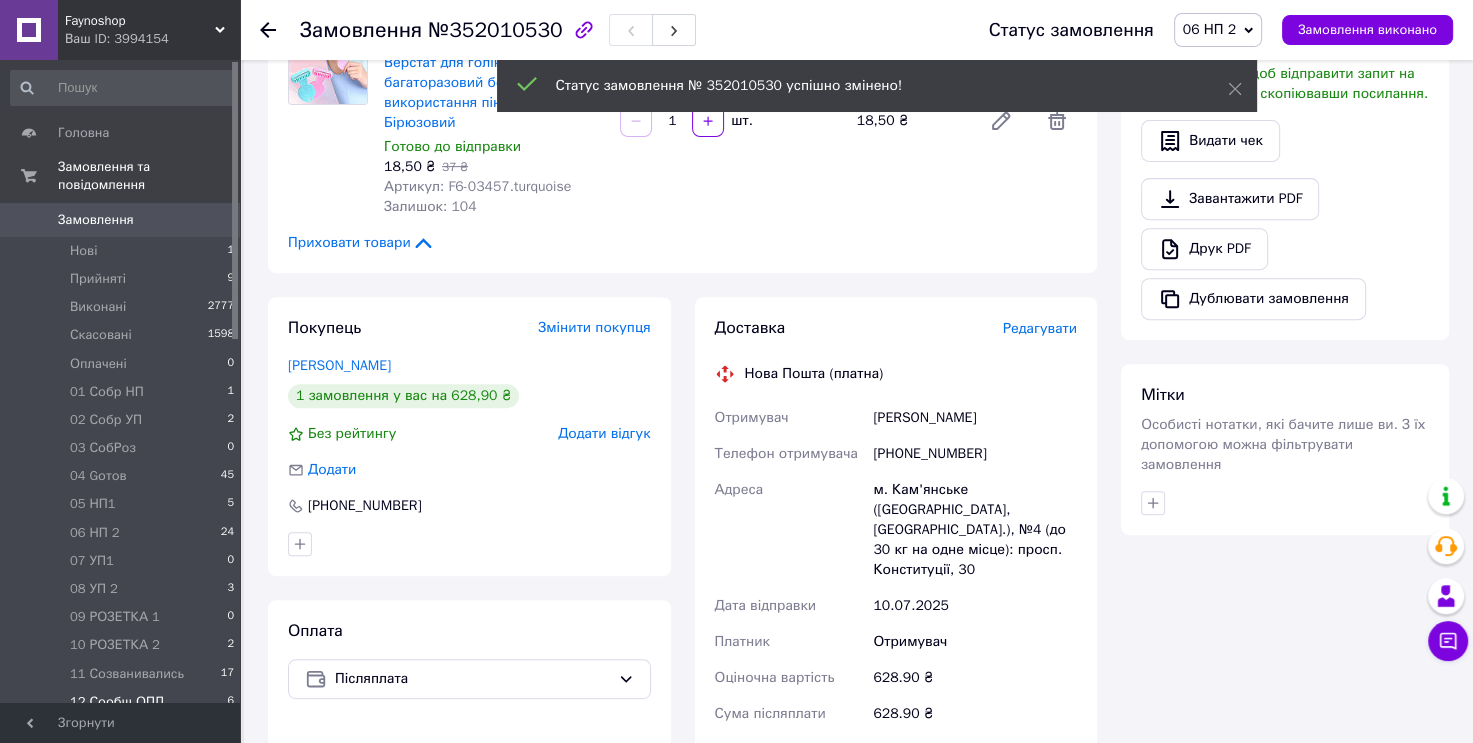 click on "12 Сообщ ОПЛ" at bounding box center (117, 702) 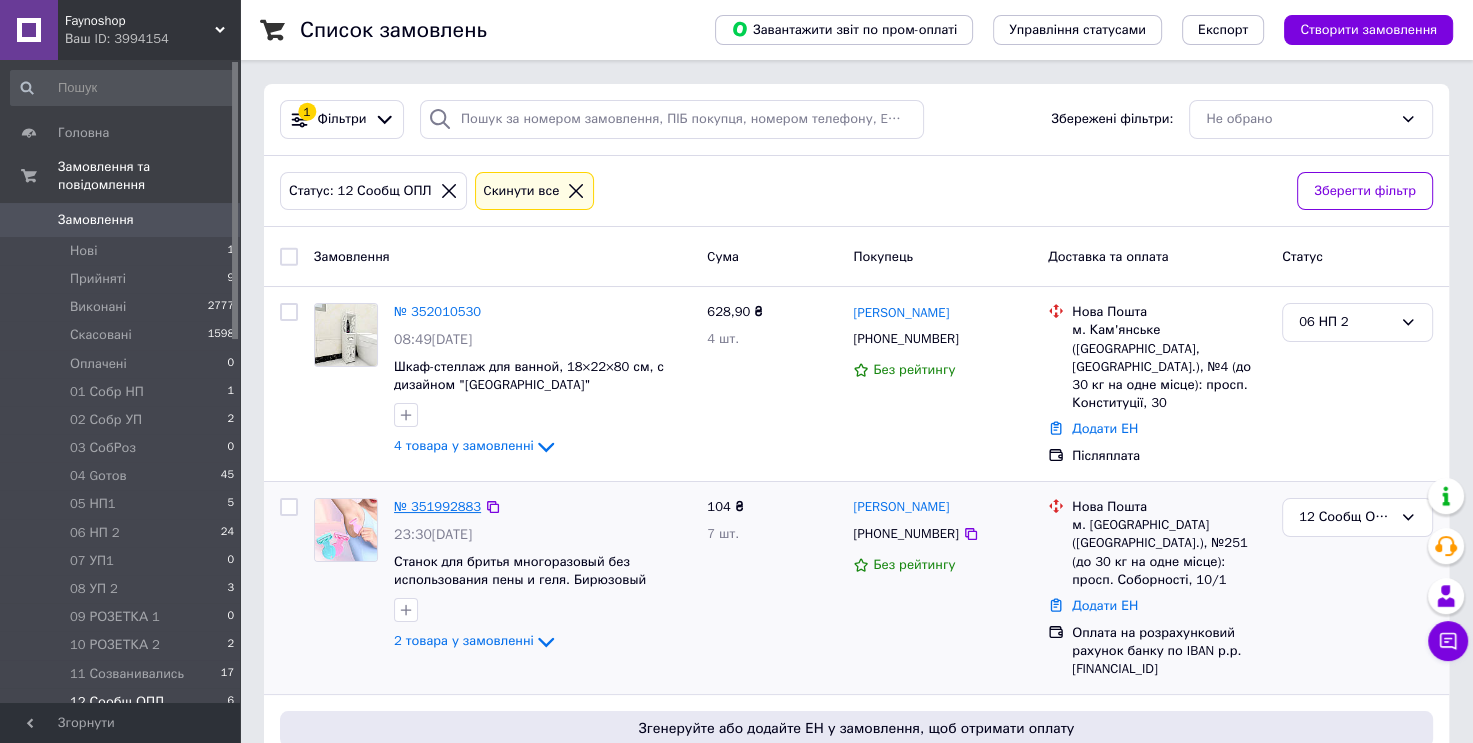 click on "№ 351992883" at bounding box center [437, 506] 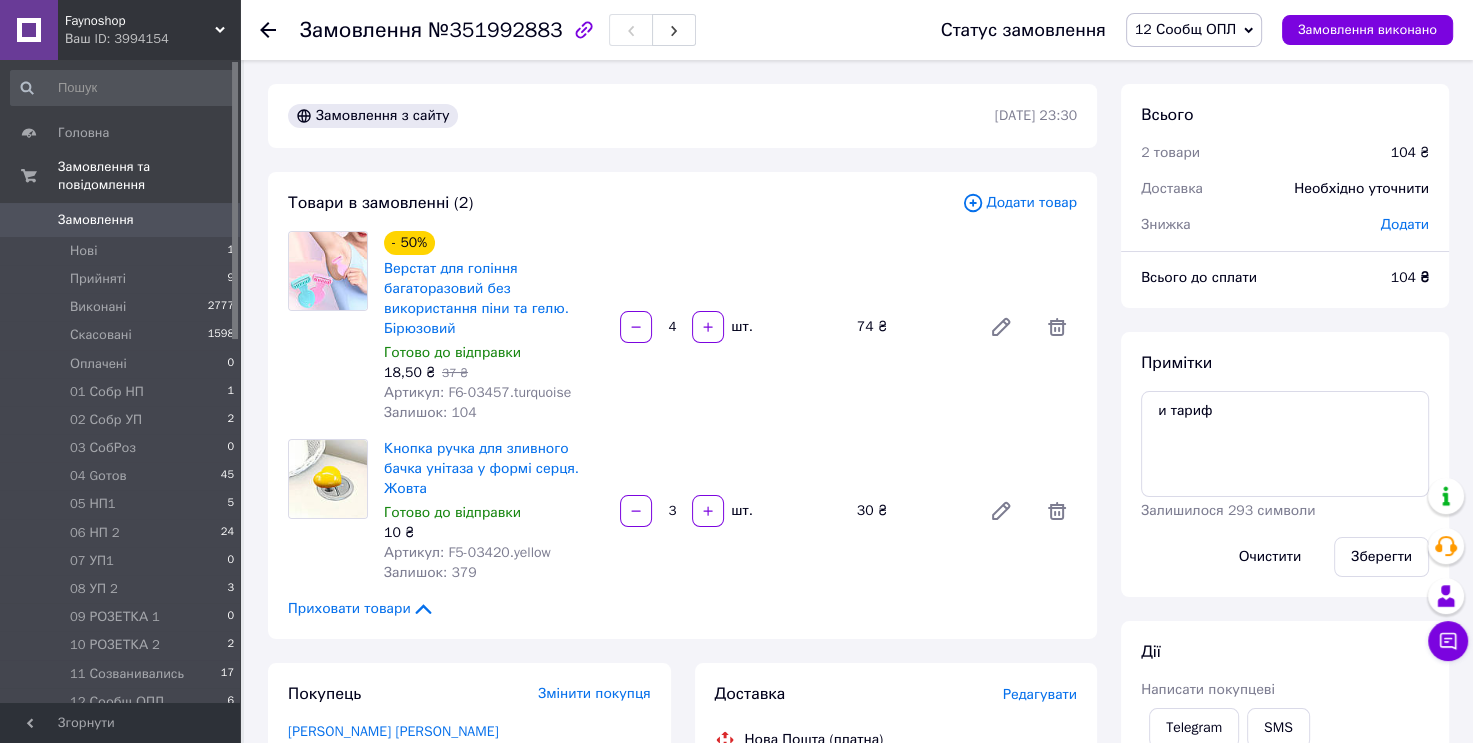 scroll, scrollTop: 35, scrollLeft: 0, axis: vertical 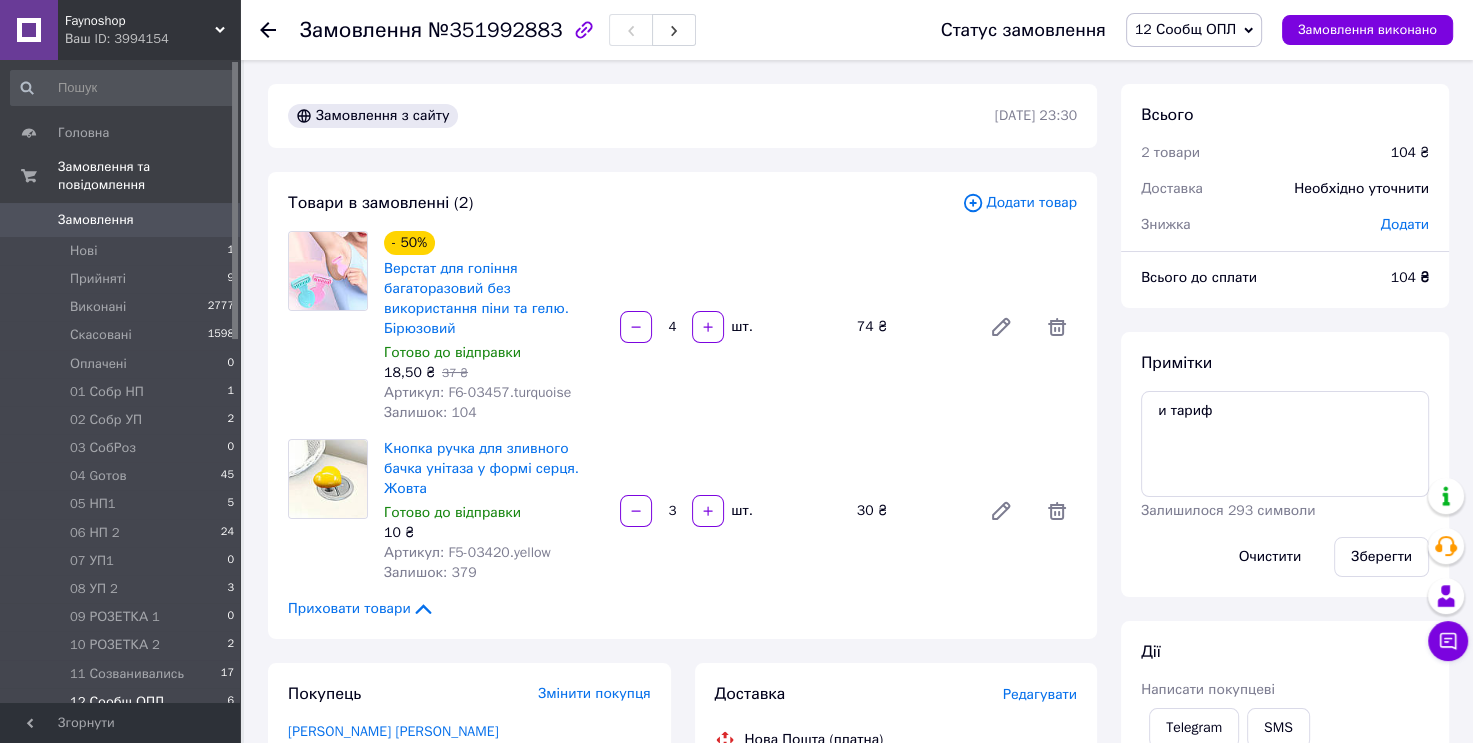 click on "12 Сообщ ОПЛ" at bounding box center [117, 702] 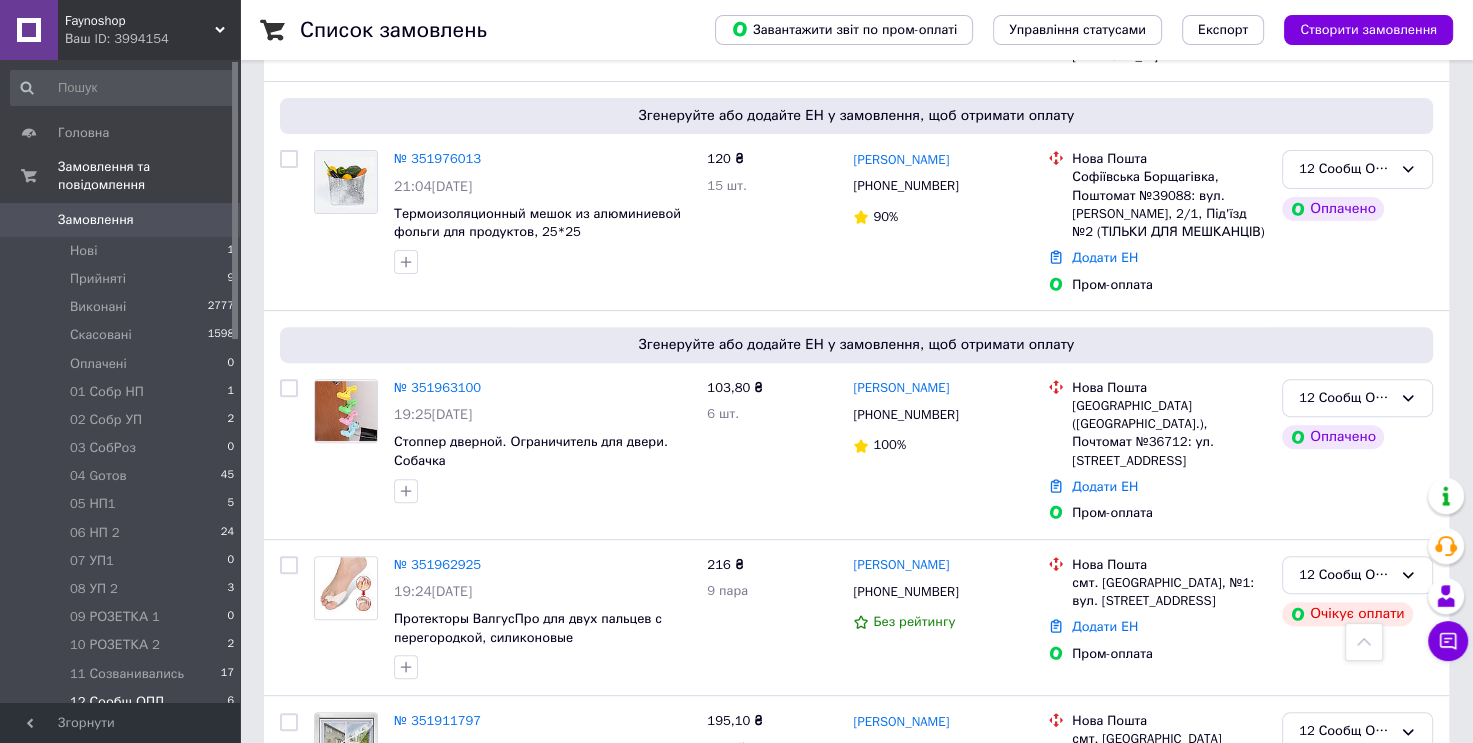 scroll, scrollTop: 615, scrollLeft: 0, axis: vertical 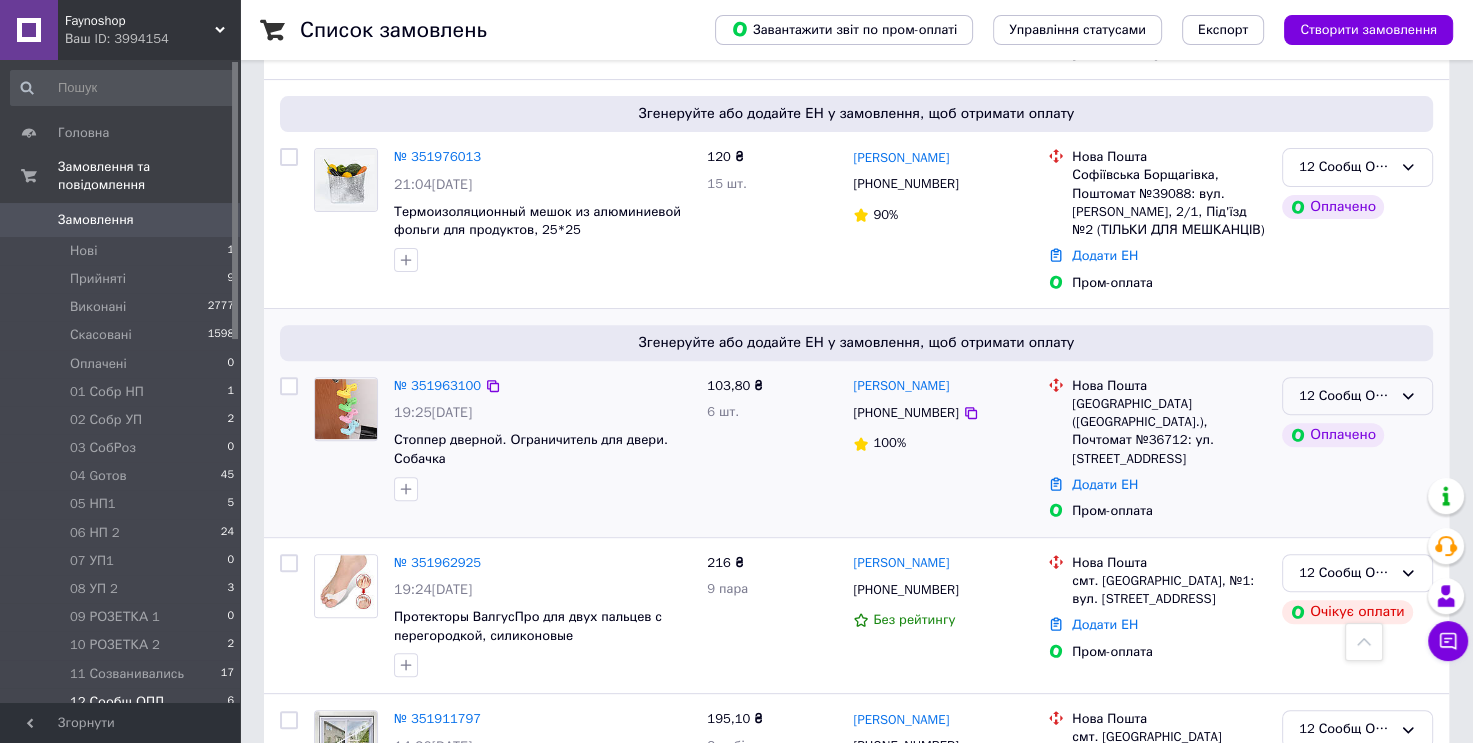 click on "12 Сообщ ОПЛ" at bounding box center (1357, 396) 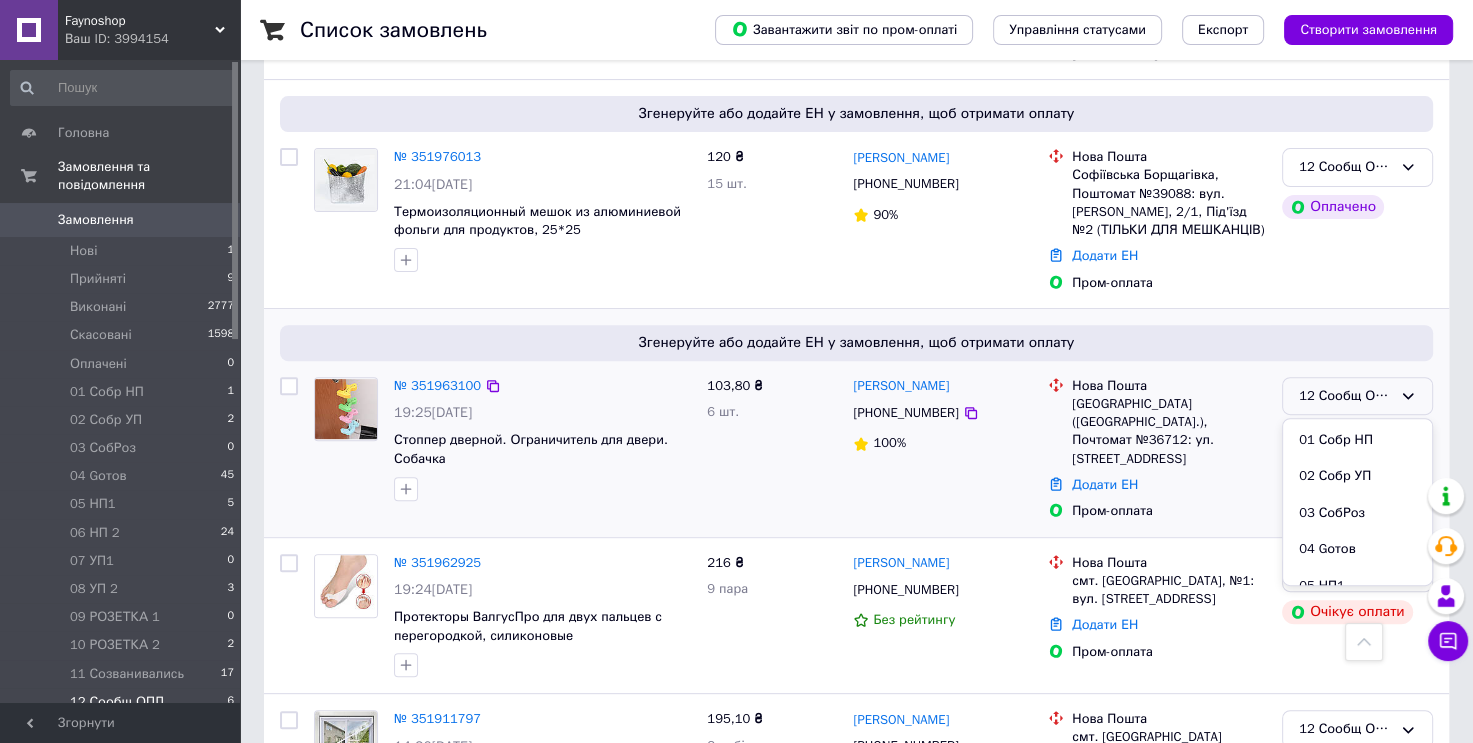 scroll, scrollTop: 289, scrollLeft: 0, axis: vertical 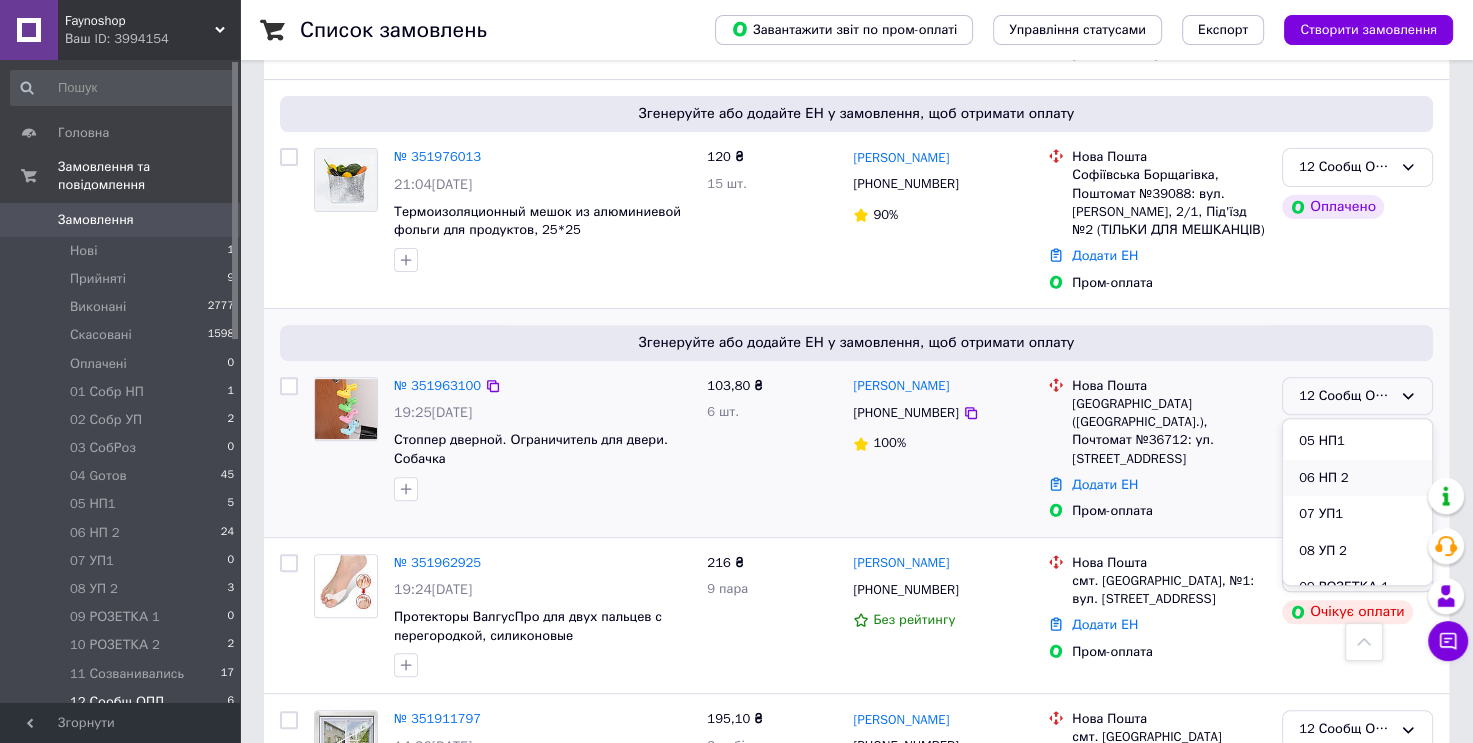 click on "06 НП 2" at bounding box center (1357, 478) 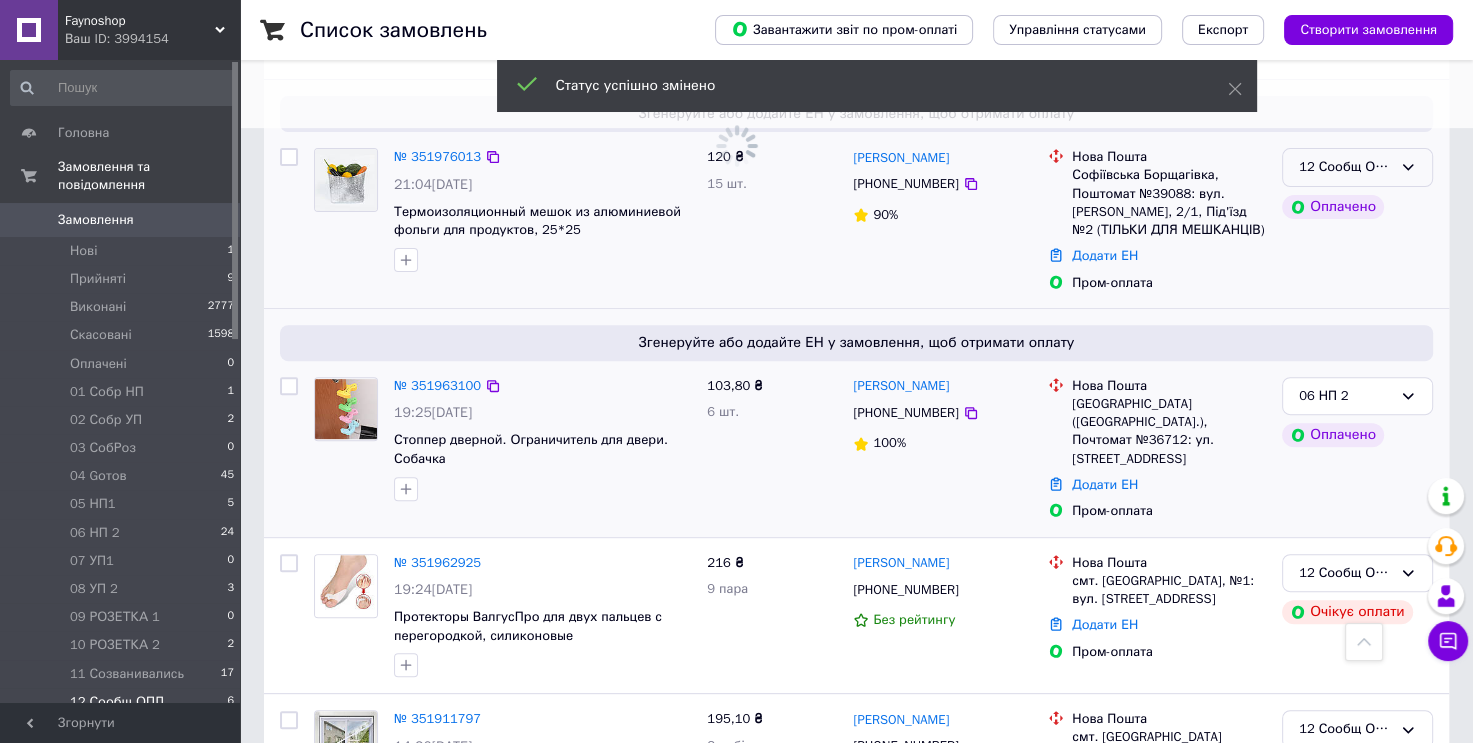 click on "12 Сообщ ОПЛ" at bounding box center (1357, 167) 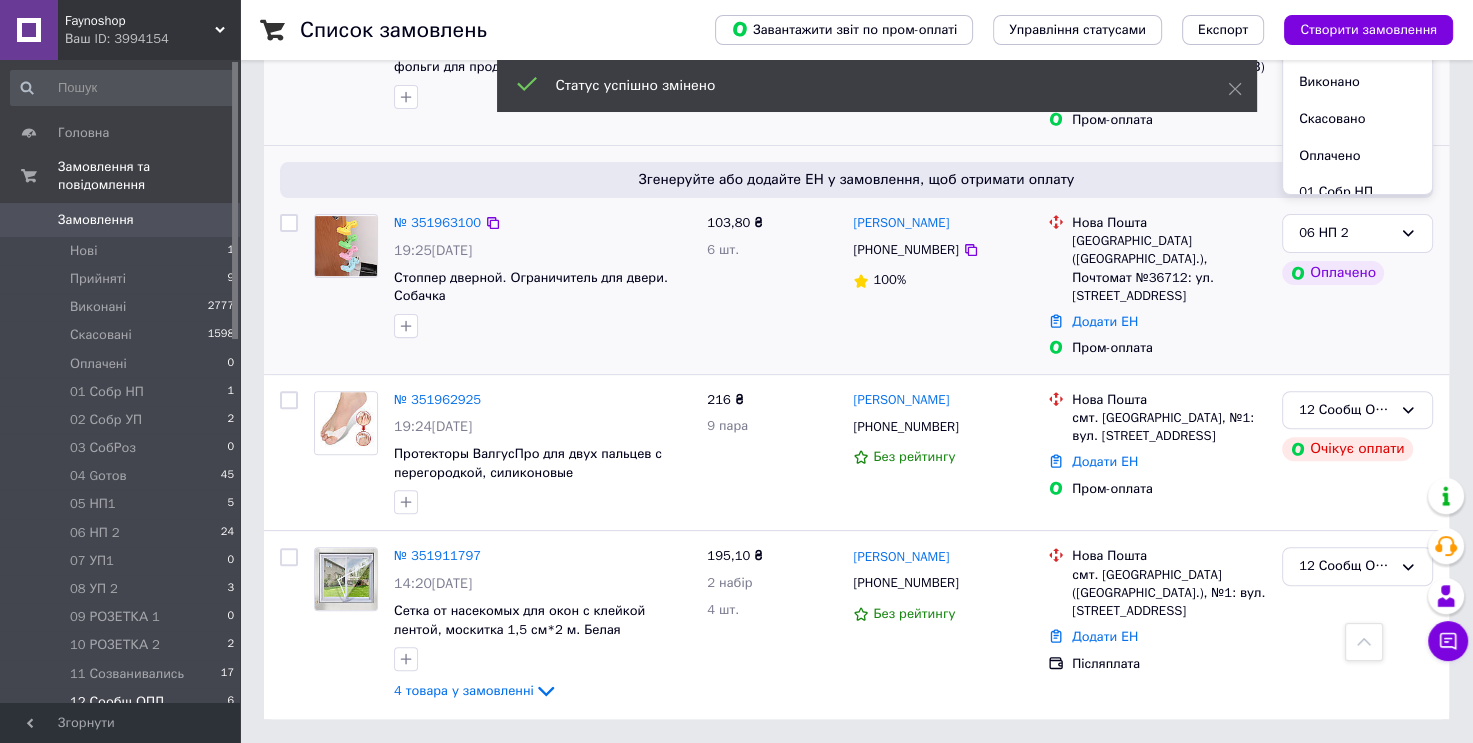 scroll, scrollTop: 420, scrollLeft: 0, axis: vertical 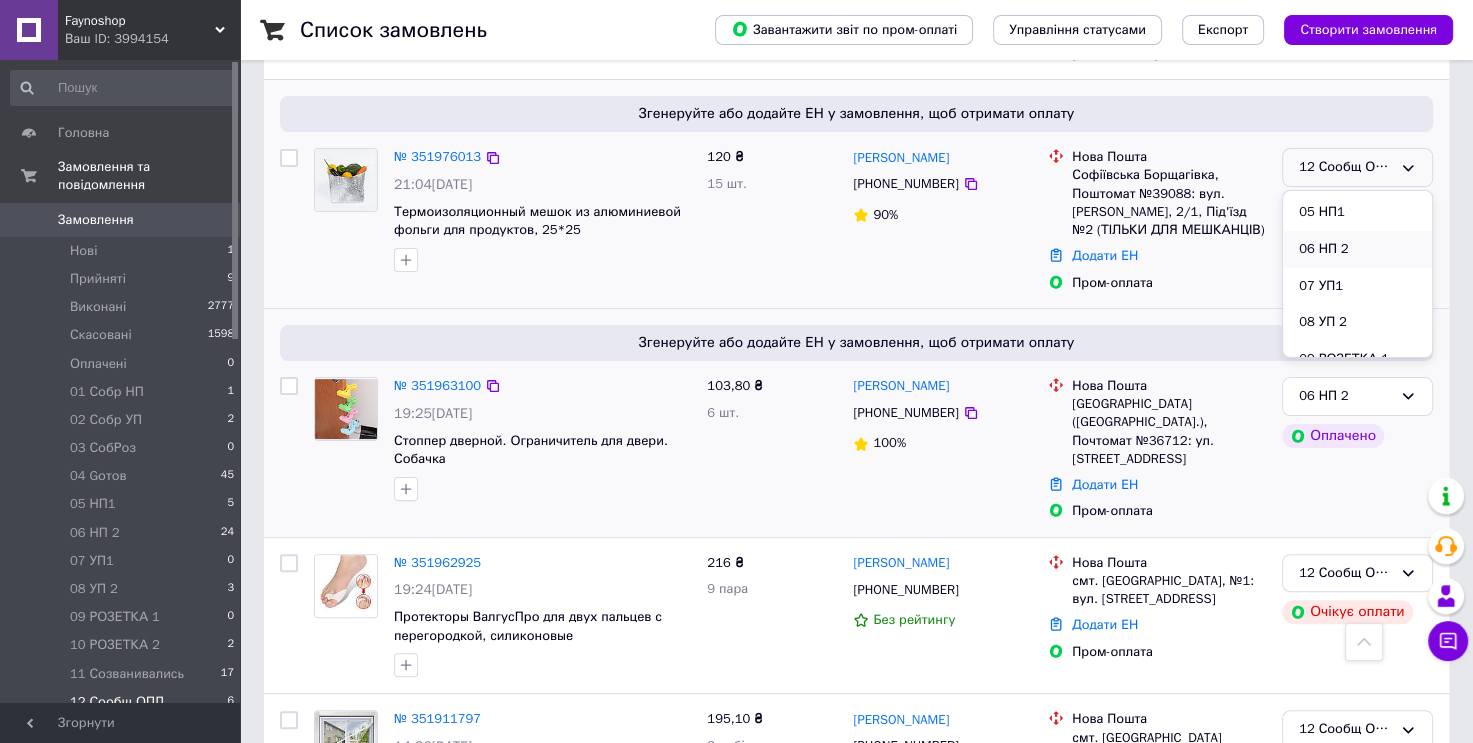 click on "06 НП 2" at bounding box center [1357, 249] 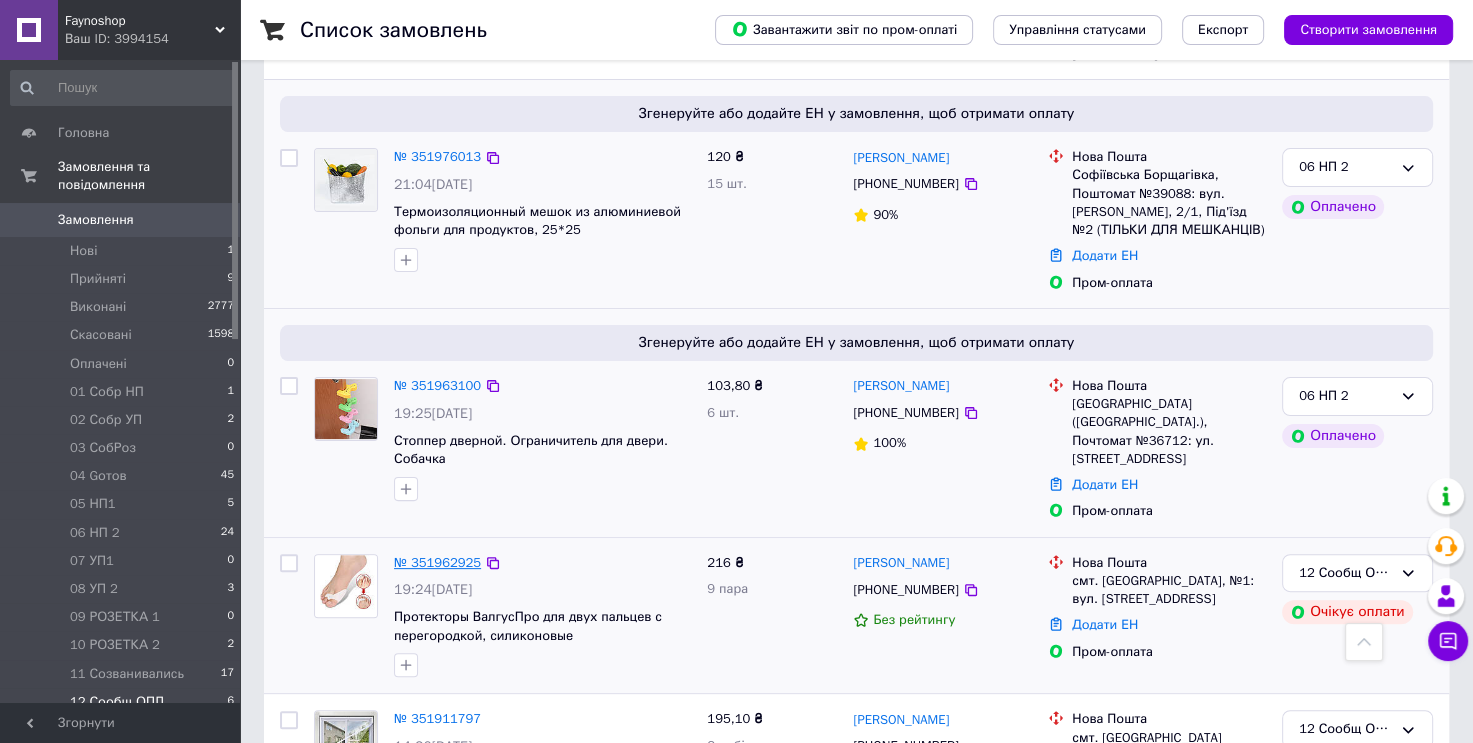click on "№ 351962925" at bounding box center [437, 562] 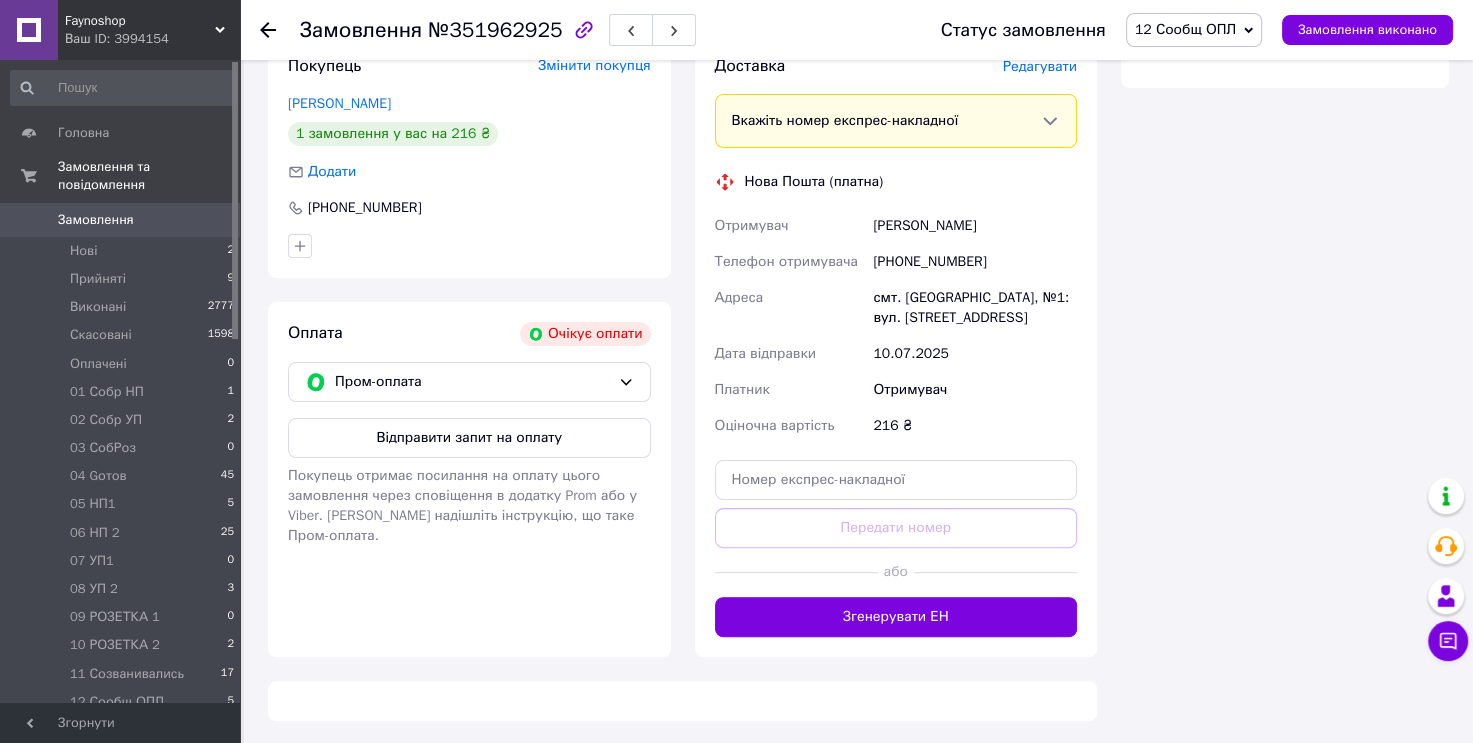 scroll, scrollTop: 420, scrollLeft: 0, axis: vertical 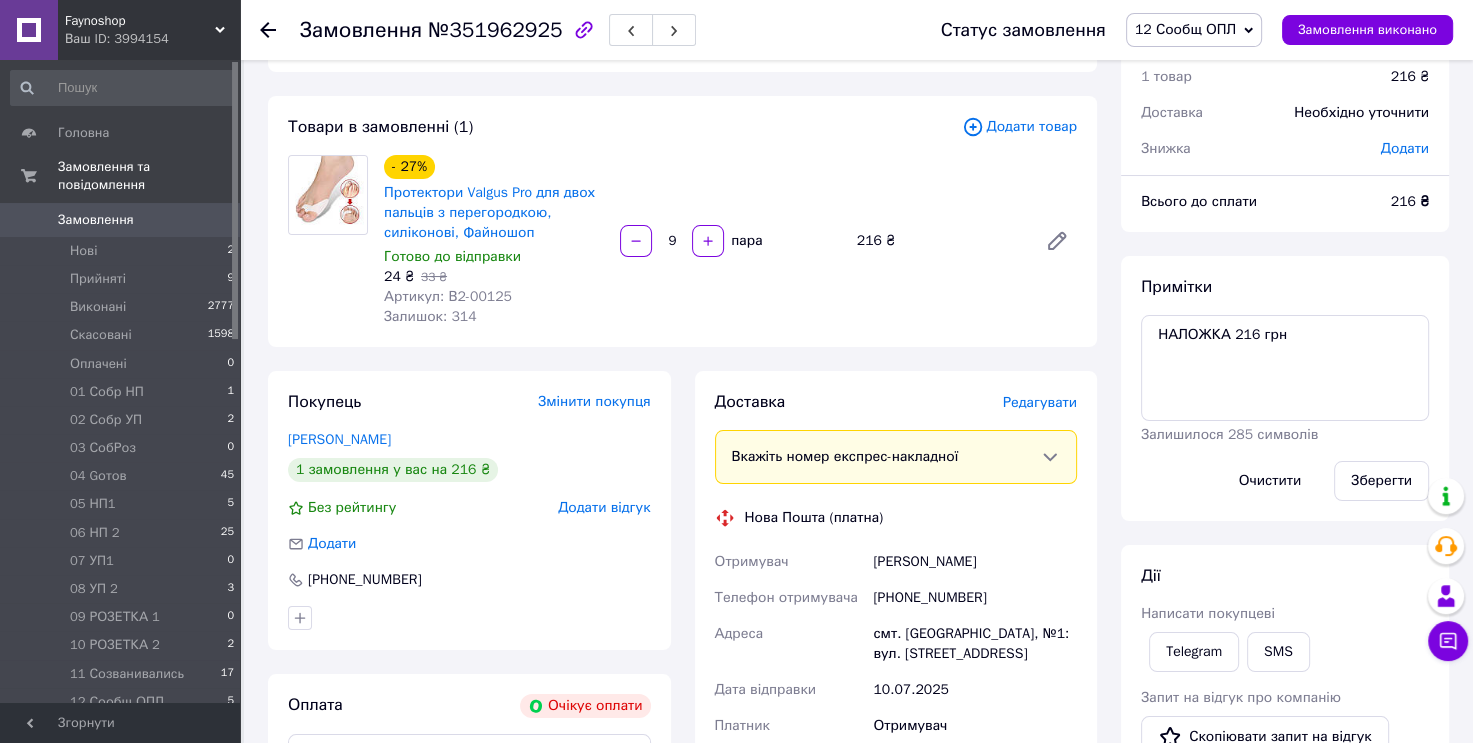 click on "12 Сообщ ОПЛ" at bounding box center (1185, 29) 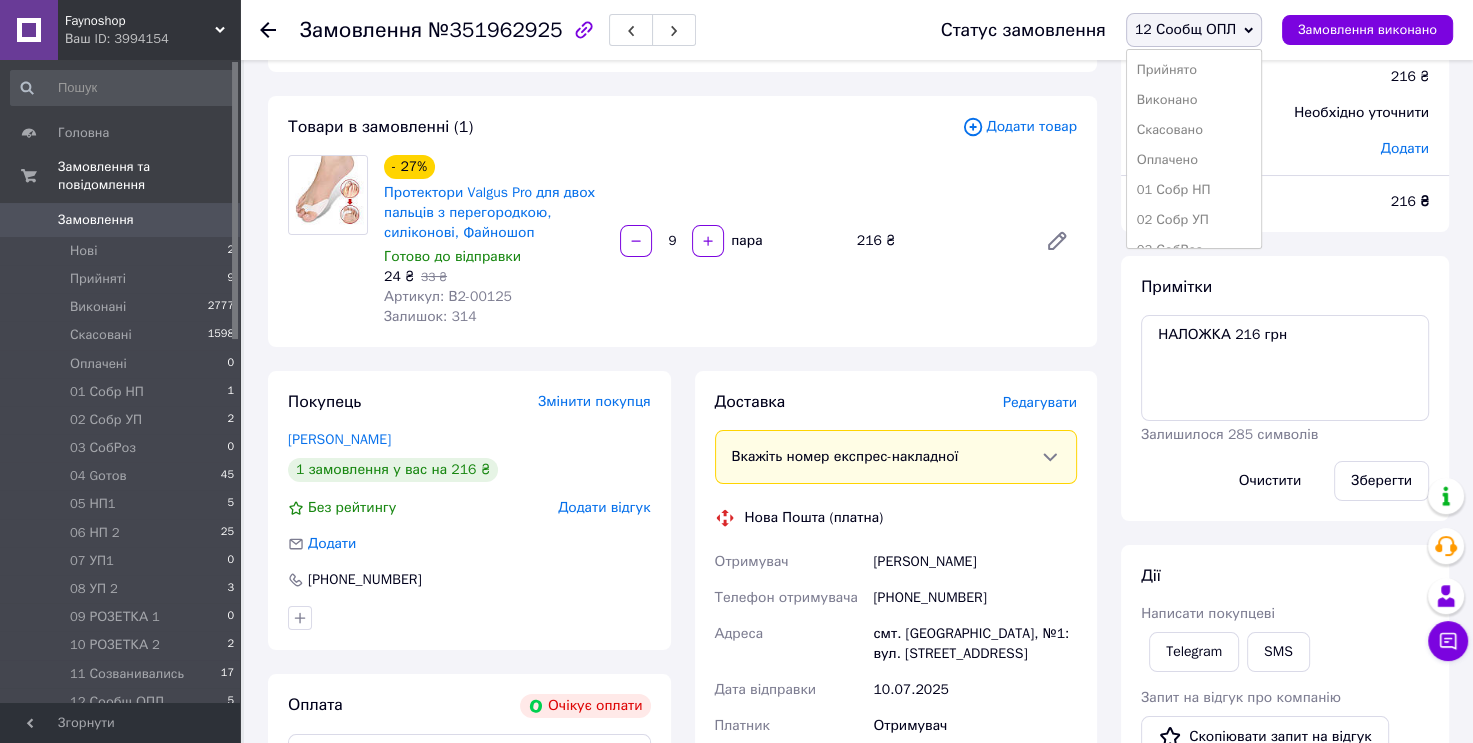 scroll, scrollTop: 173, scrollLeft: 0, axis: vertical 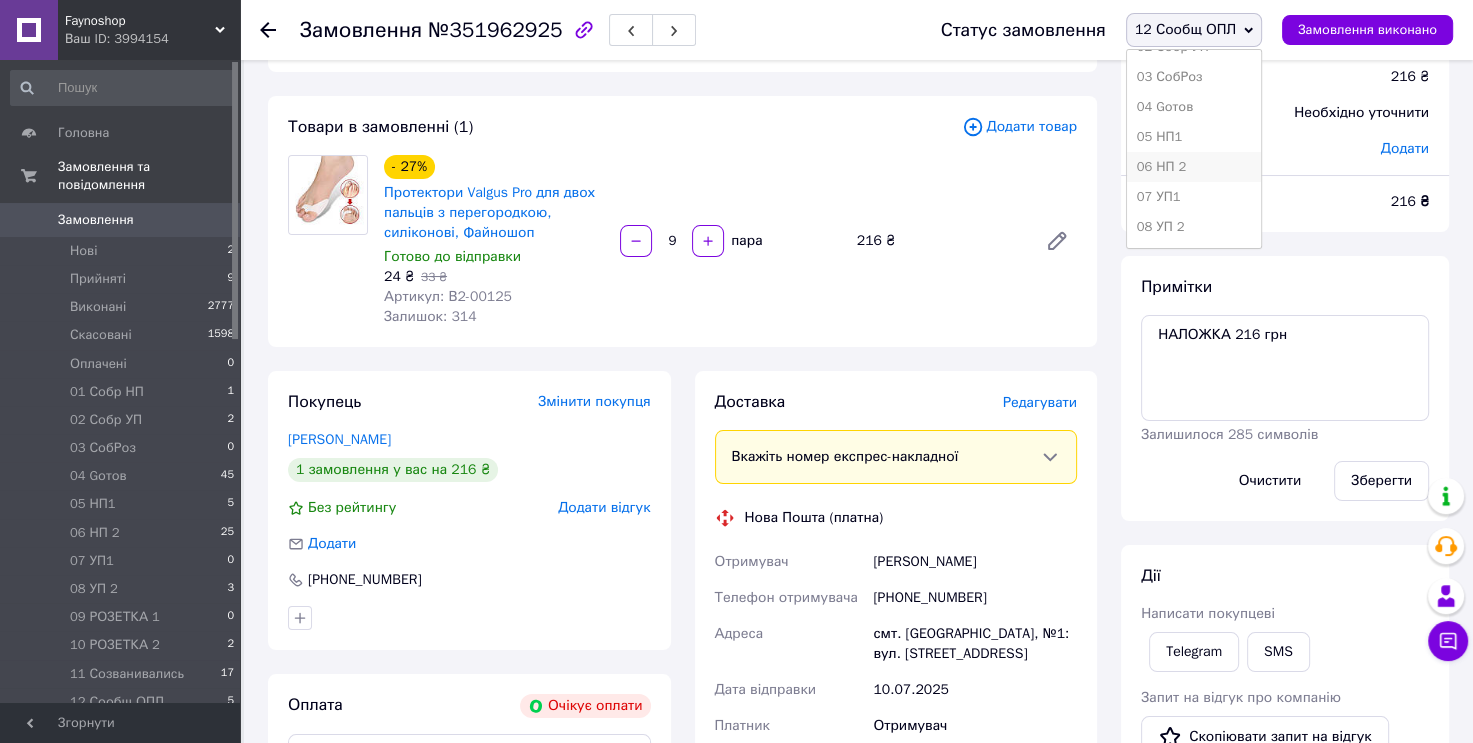 click on "06 НП 2" at bounding box center (1194, 167) 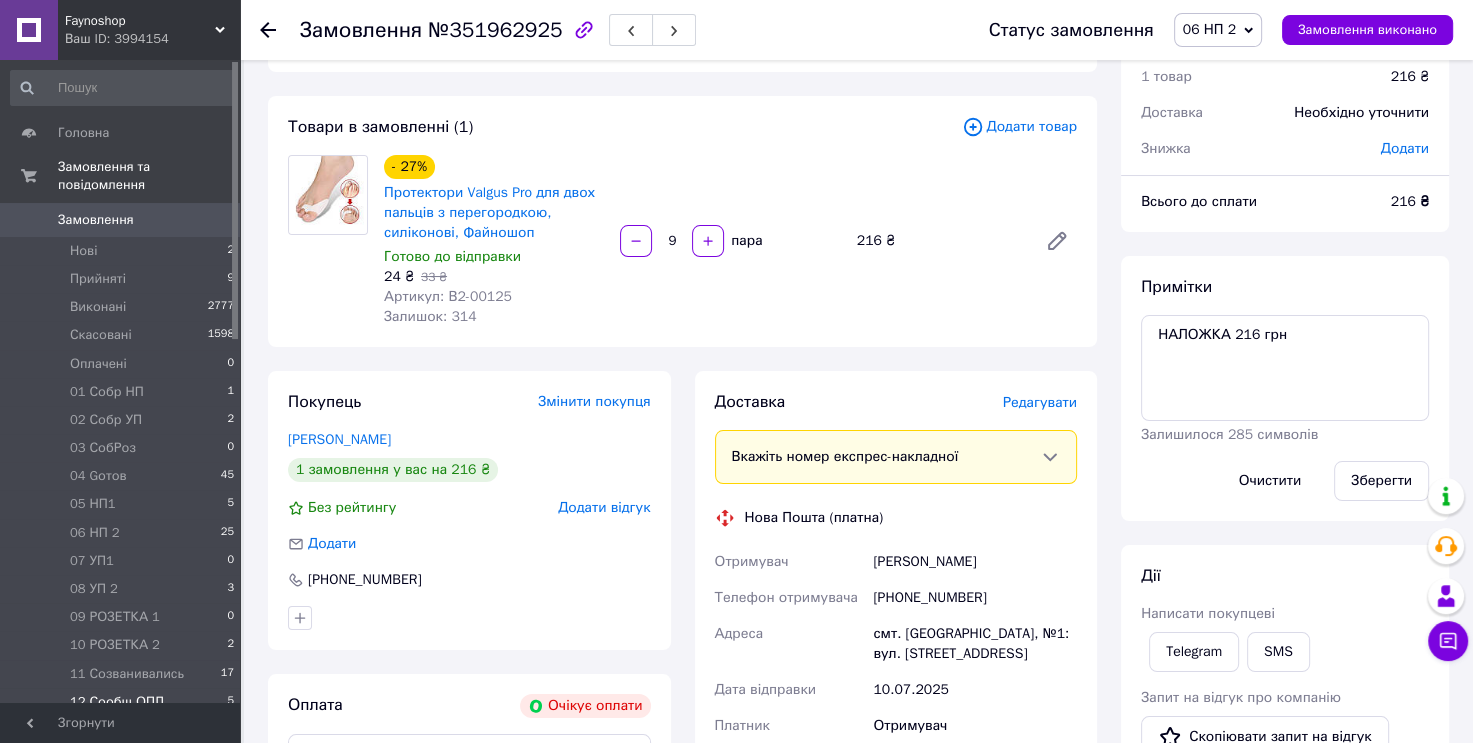 click on "12 Сообщ ОПЛ 5" at bounding box center (123, 702) 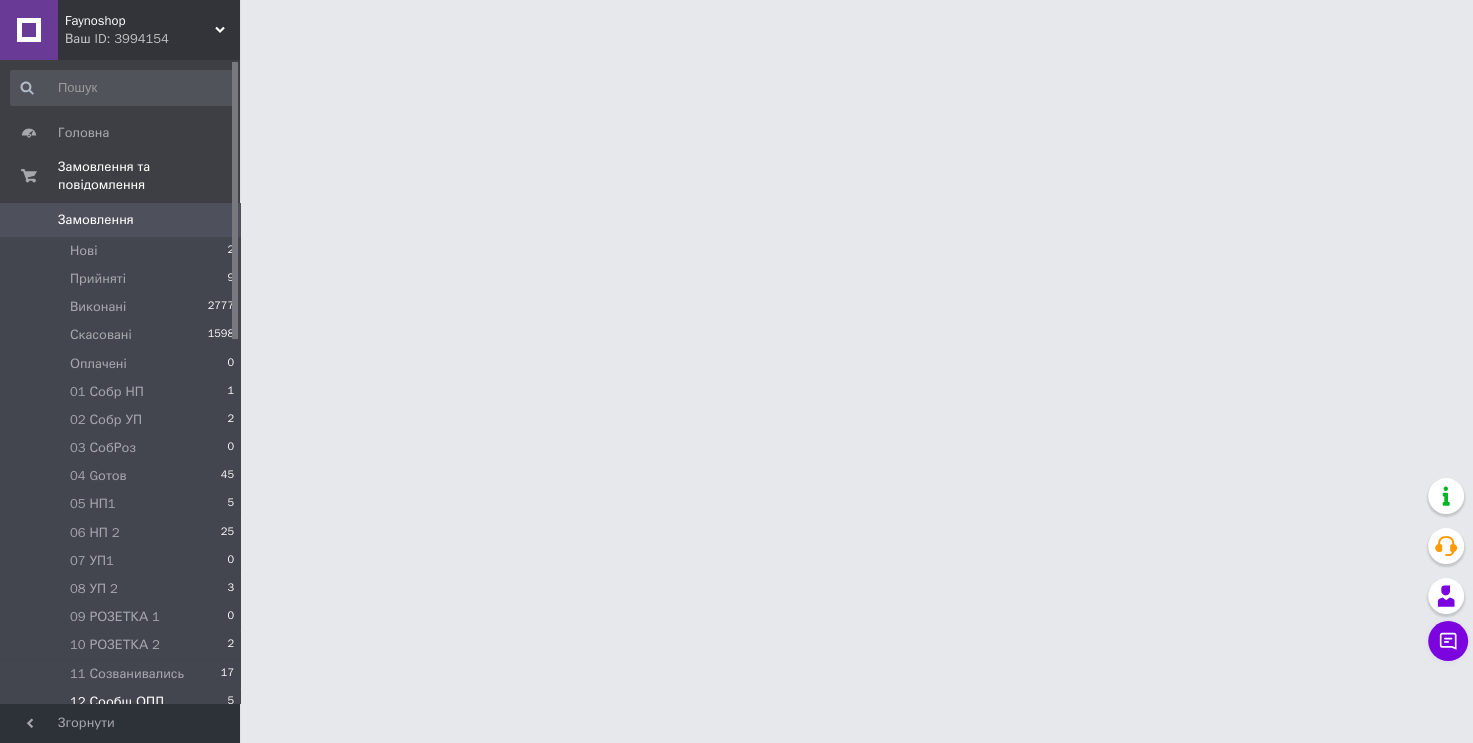 scroll, scrollTop: 0, scrollLeft: 0, axis: both 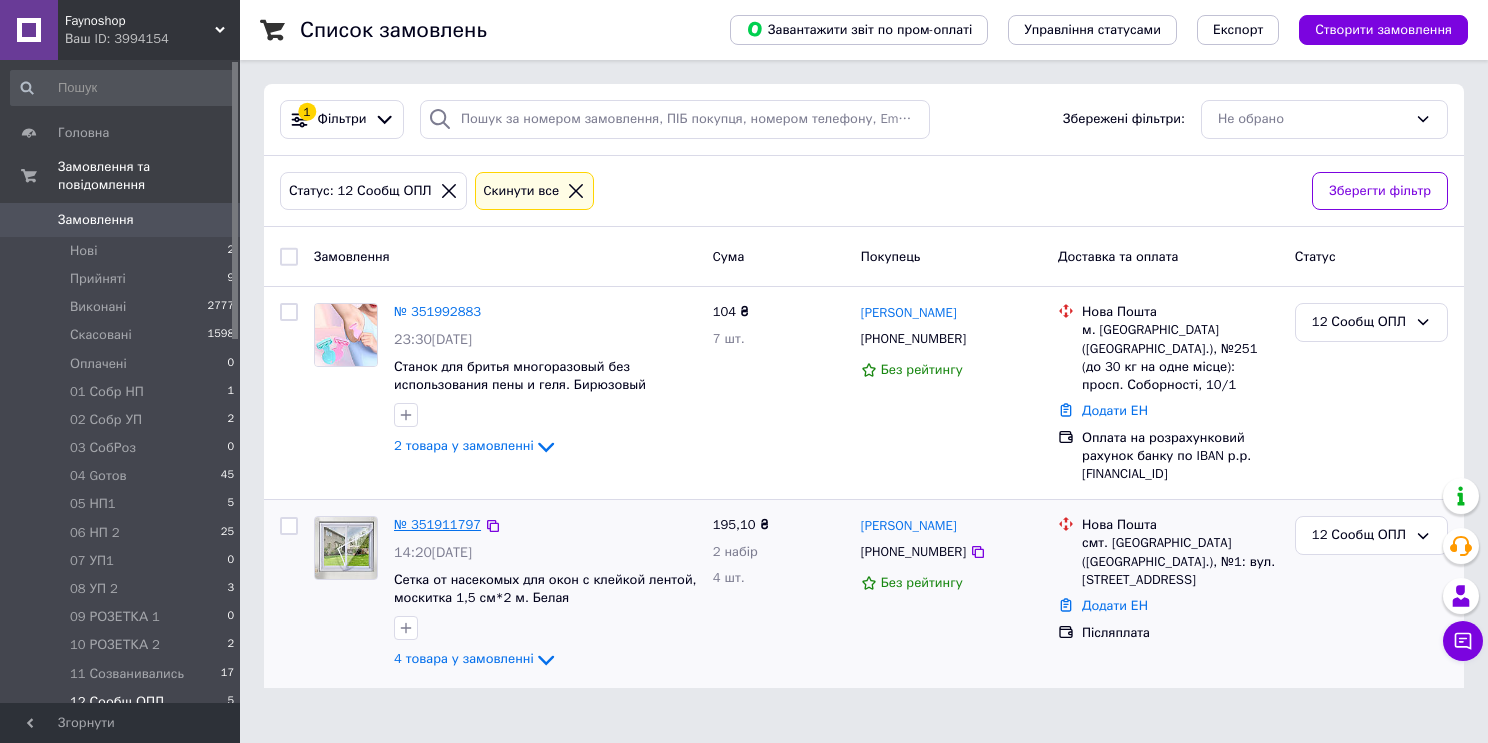 click on "№ 351911797" at bounding box center (437, 524) 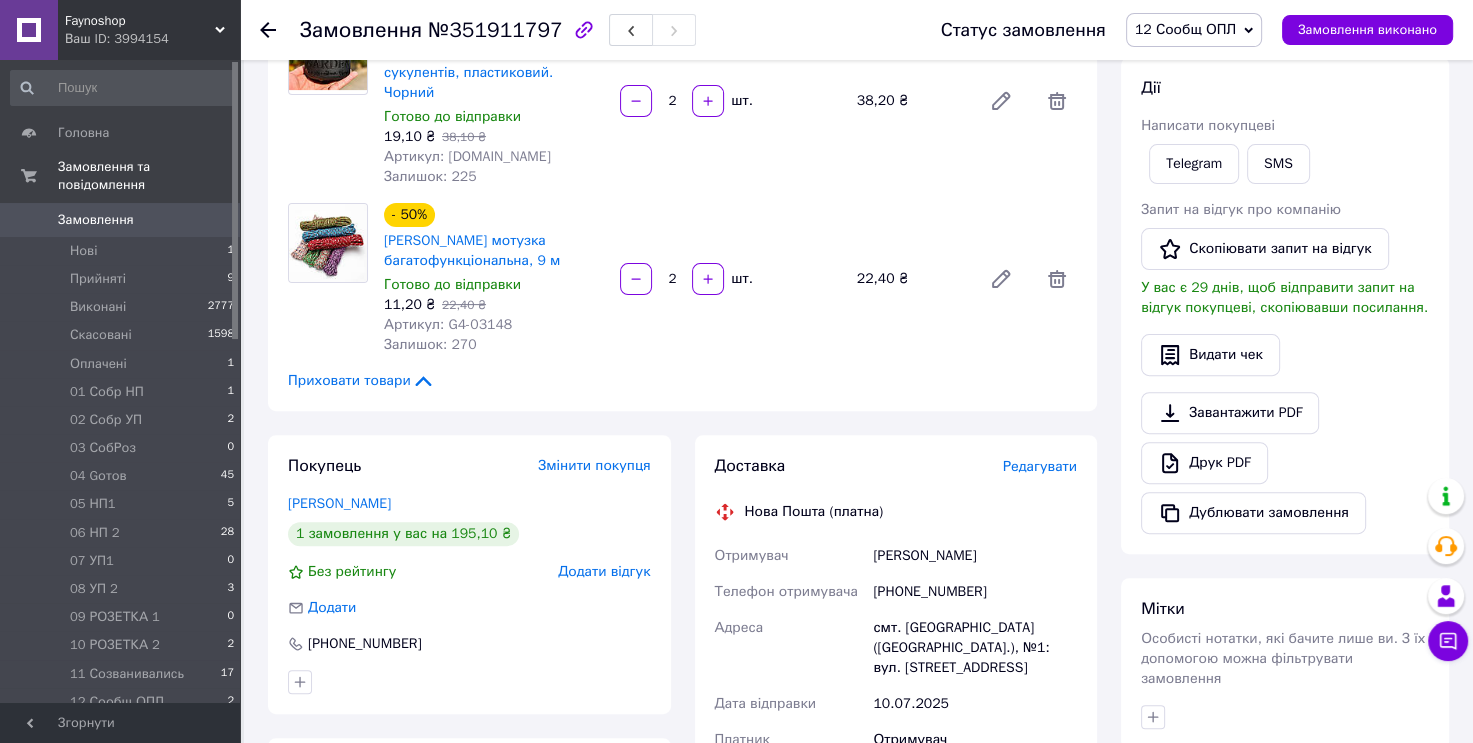 scroll, scrollTop: 569, scrollLeft: 0, axis: vertical 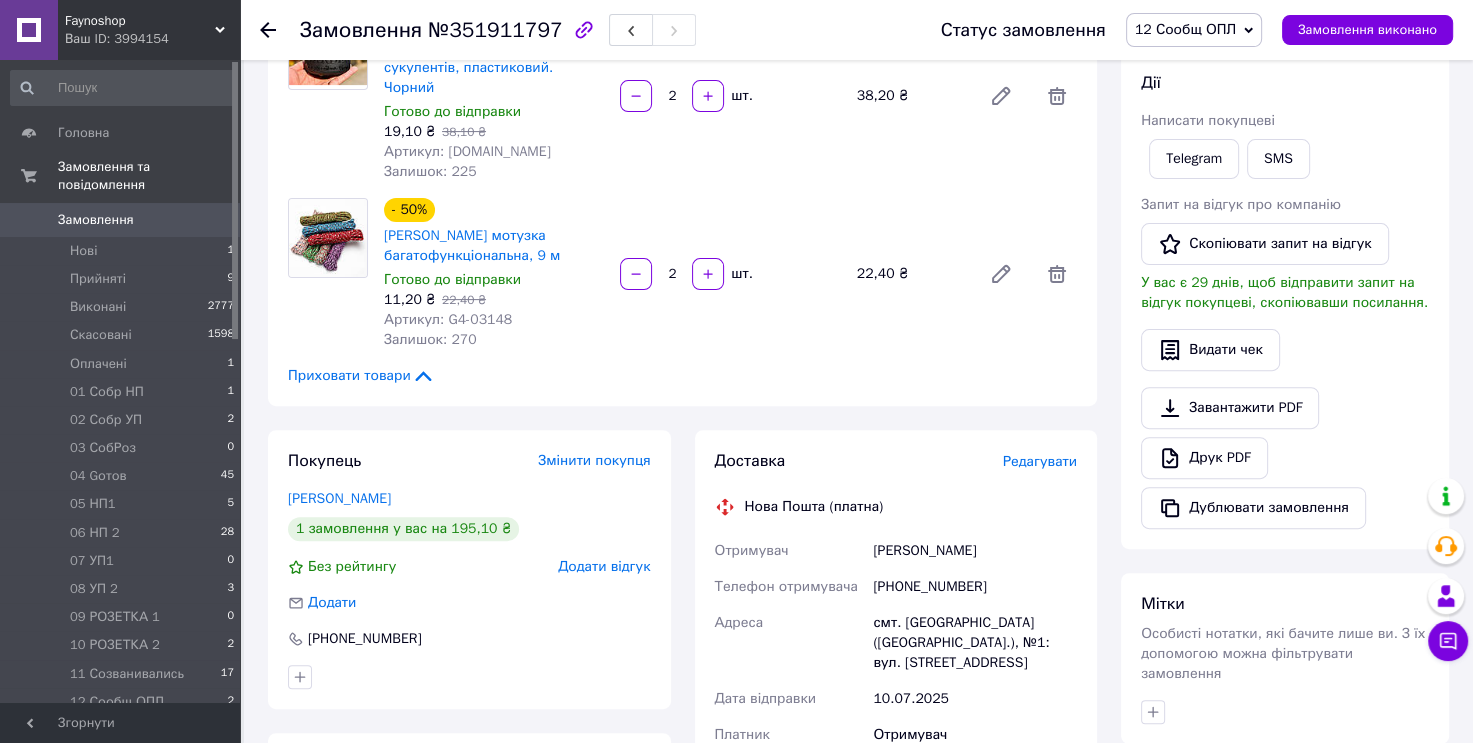click on "12 Сообщ ОПЛ" at bounding box center [1194, 30] 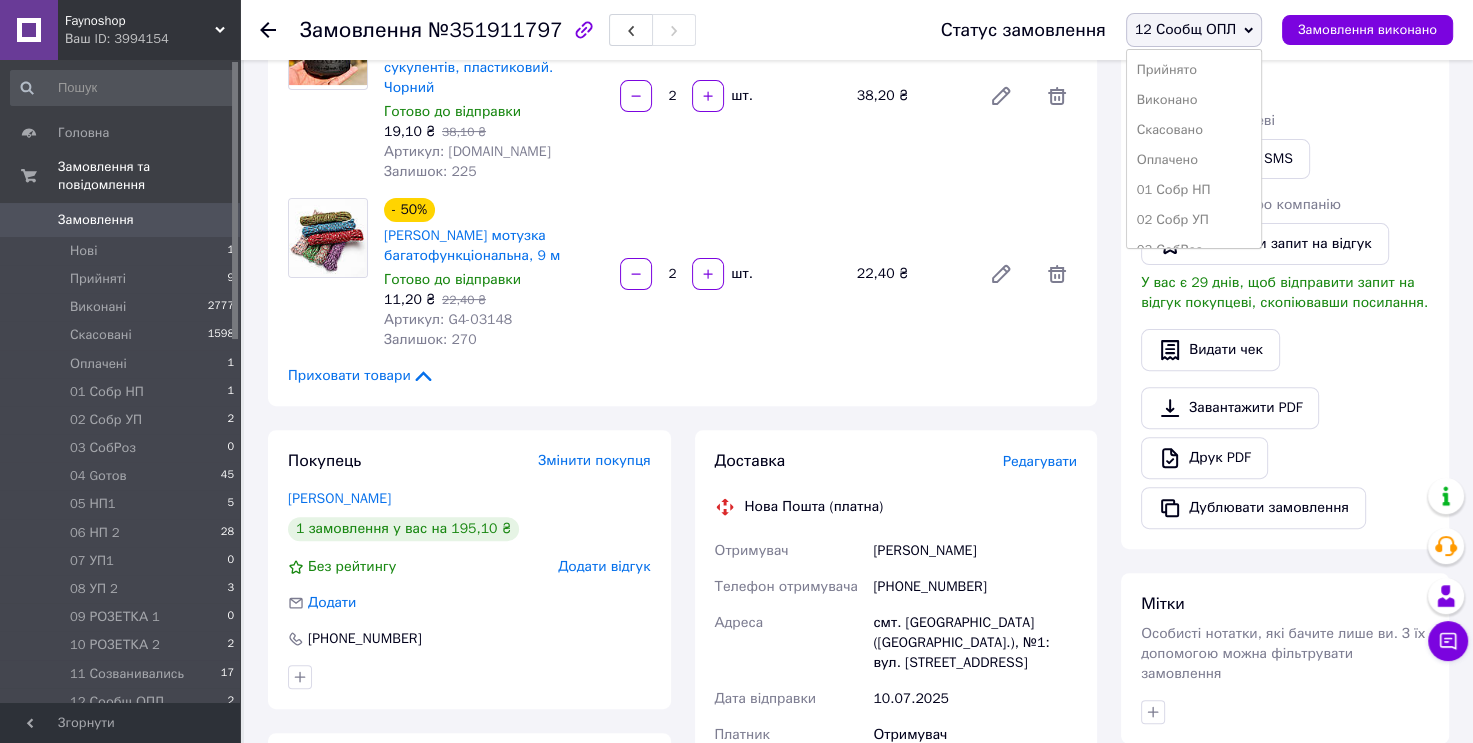 scroll, scrollTop: 173, scrollLeft: 0, axis: vertical 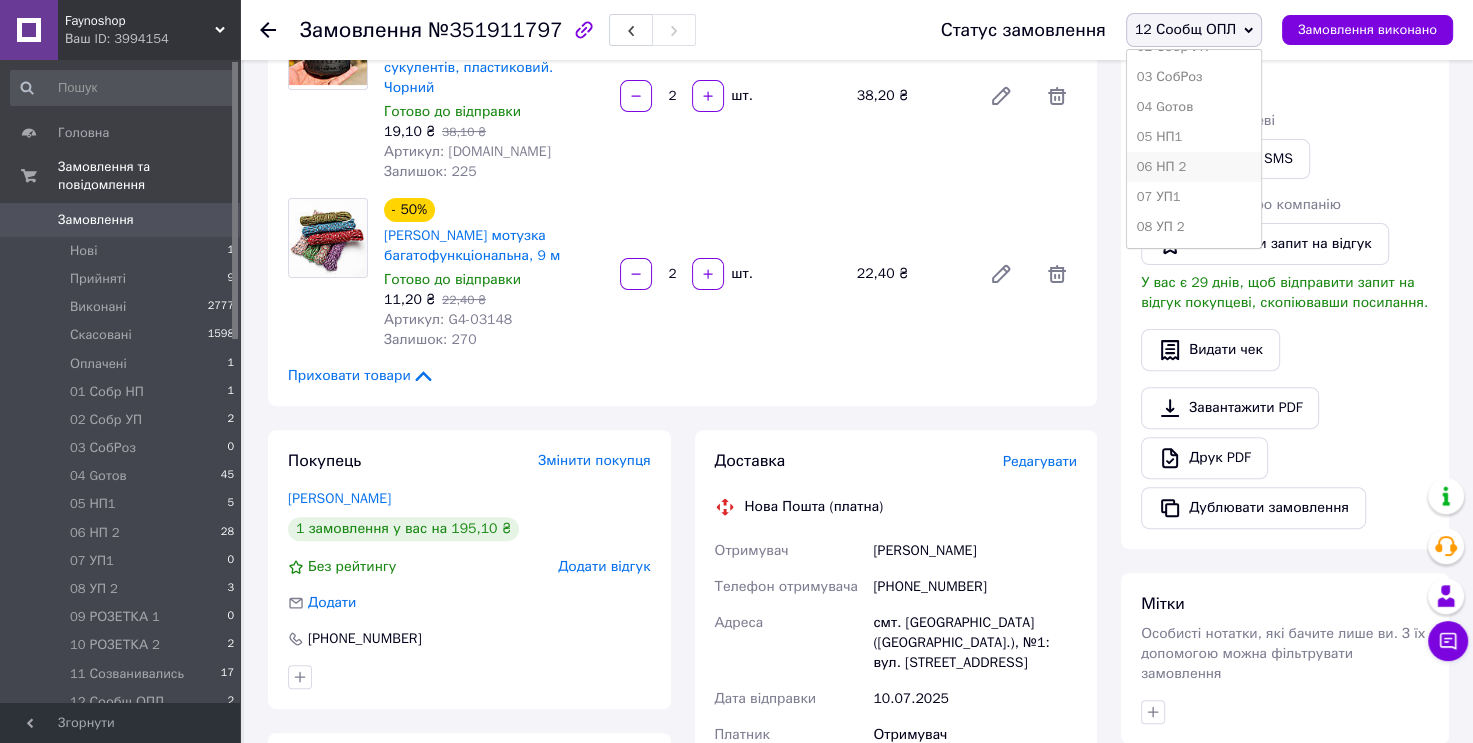 click on "06 НП 2" at bounding box center (1194, 167) 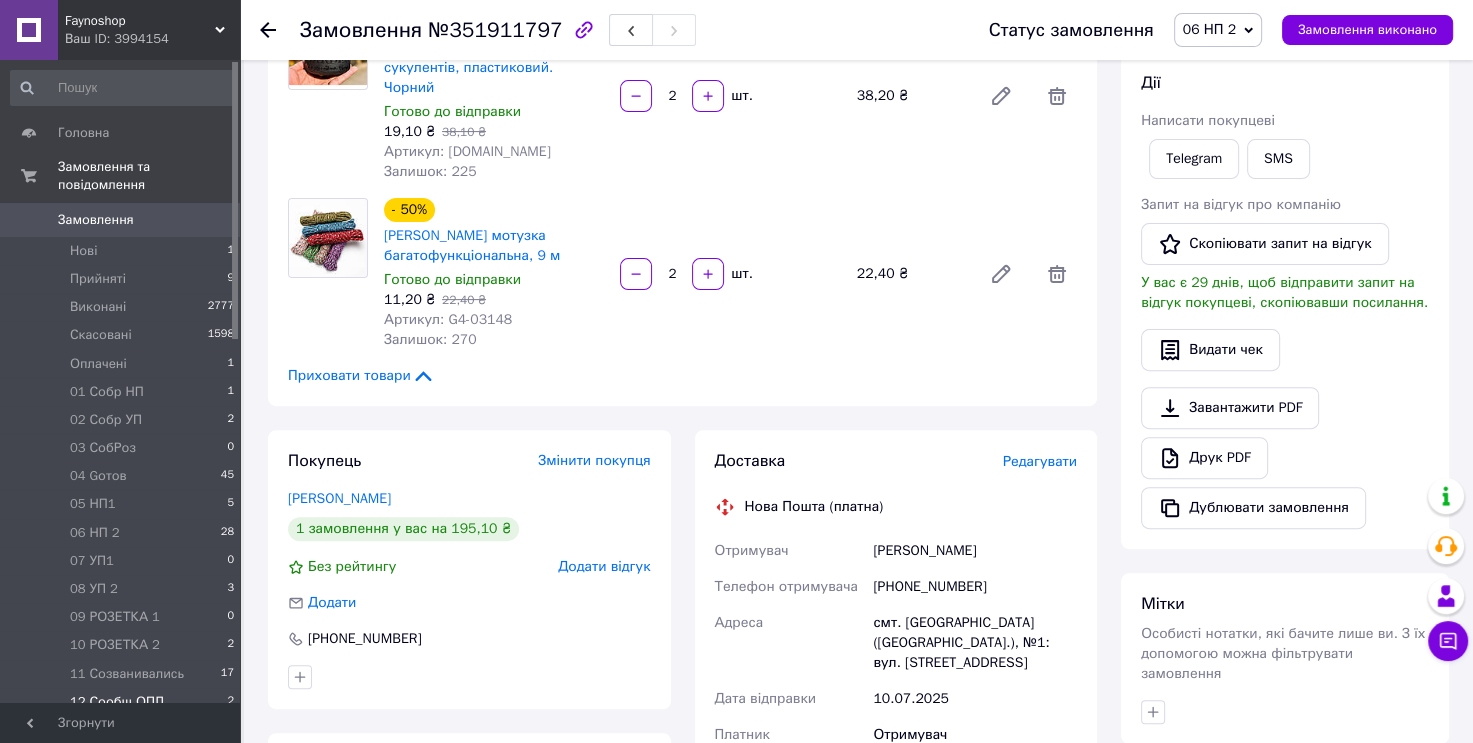 click on "12 Сообщ ОПЛ 2" at bounding box center (123, 702) 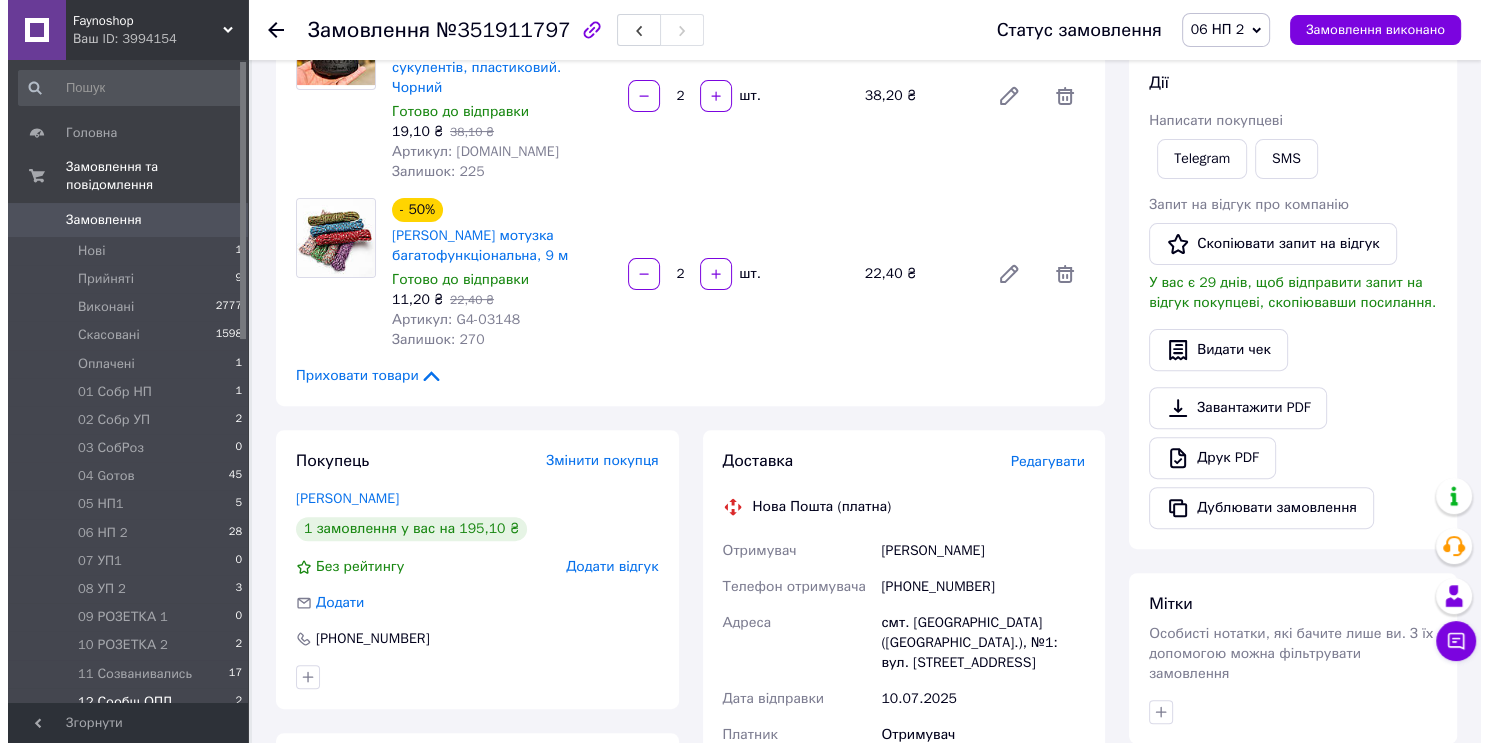 scroll, scrollTop: 0, scrollLeft: 0, axis: both 